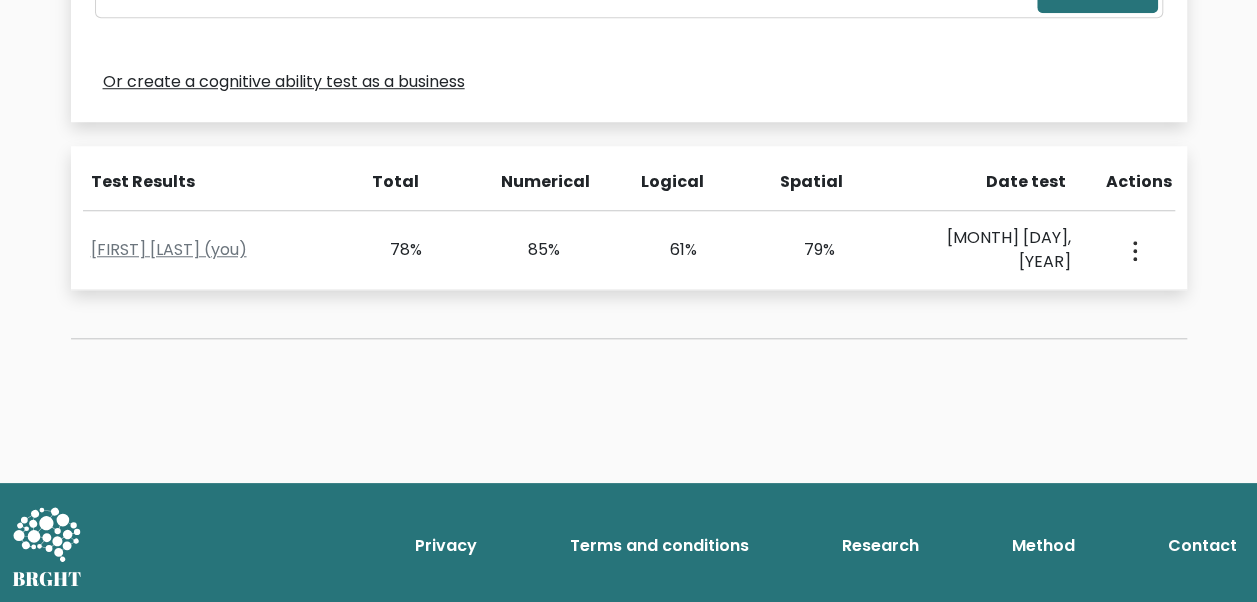 scroll, scrollTop: 762, scrollLeft: 0, axis: vertical 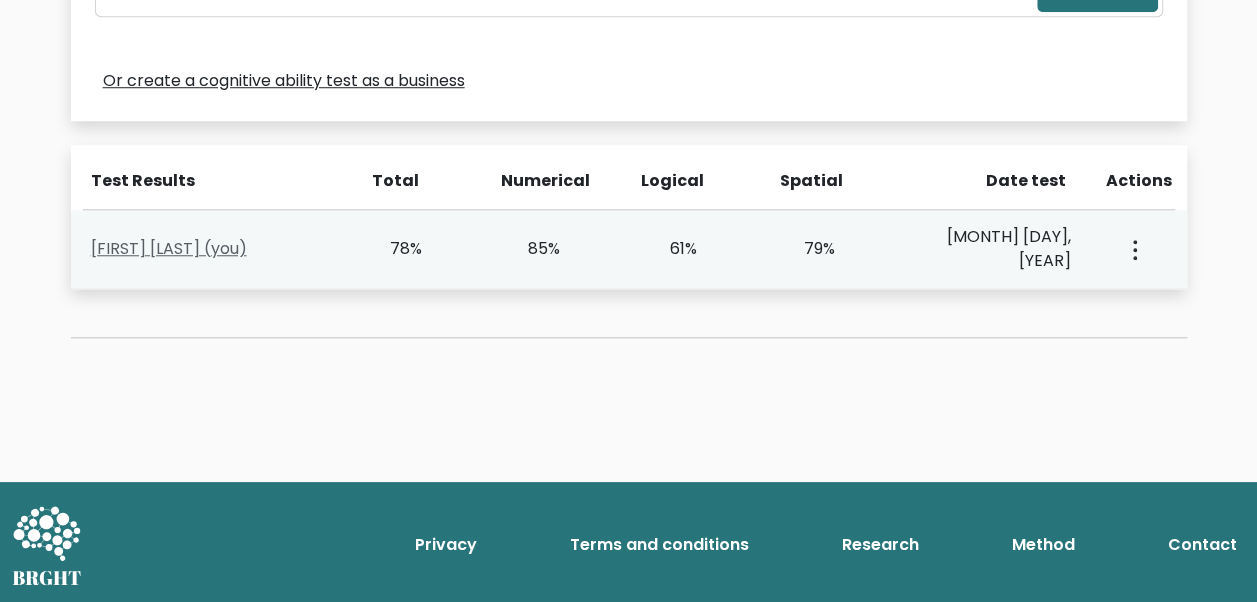 click on "[FIRST] [LAST] (you)" at bounding box center (169, 248) 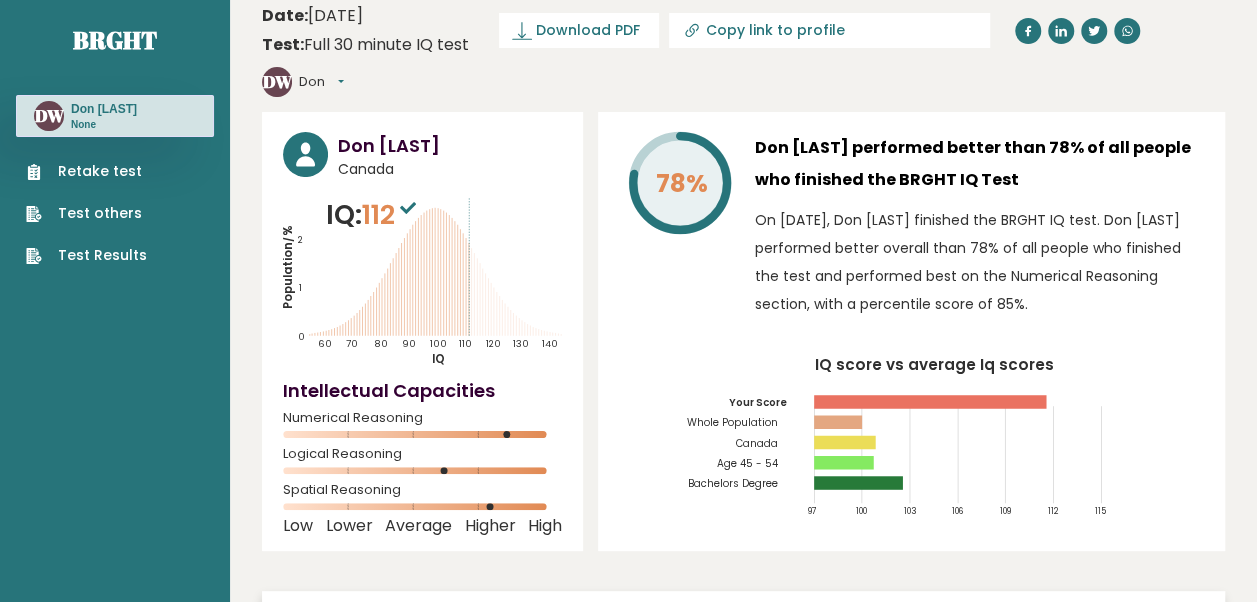 scroll, scrollTop: 0, scrollLeft: 0, axis: both 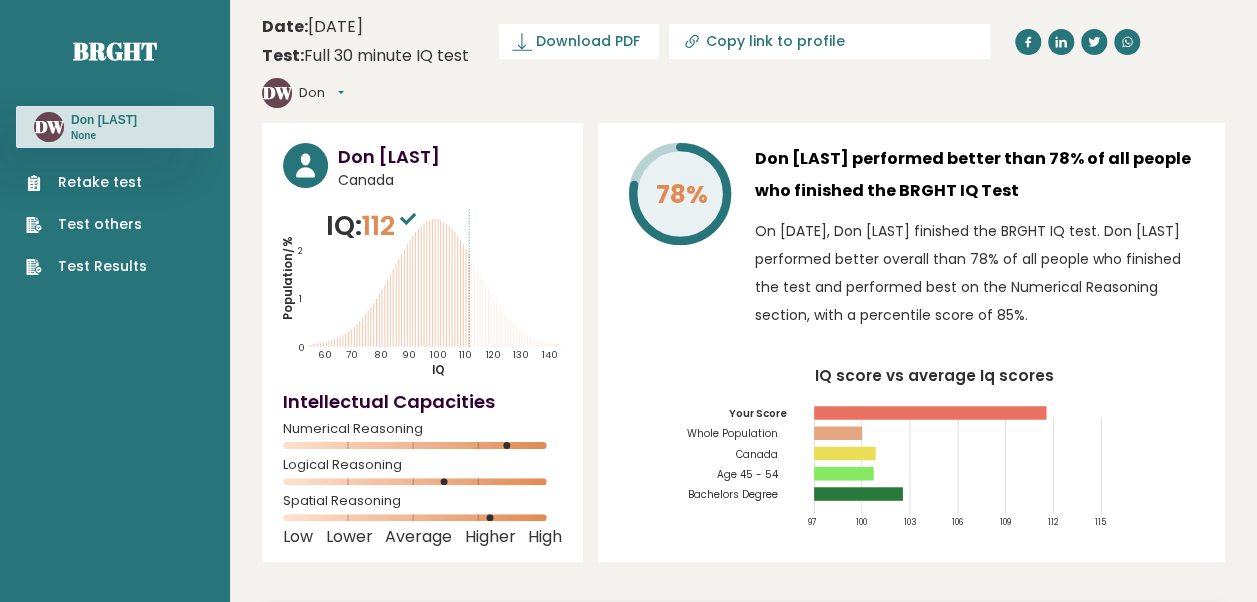 click on "Retake test" at bounding box center (86, 182) 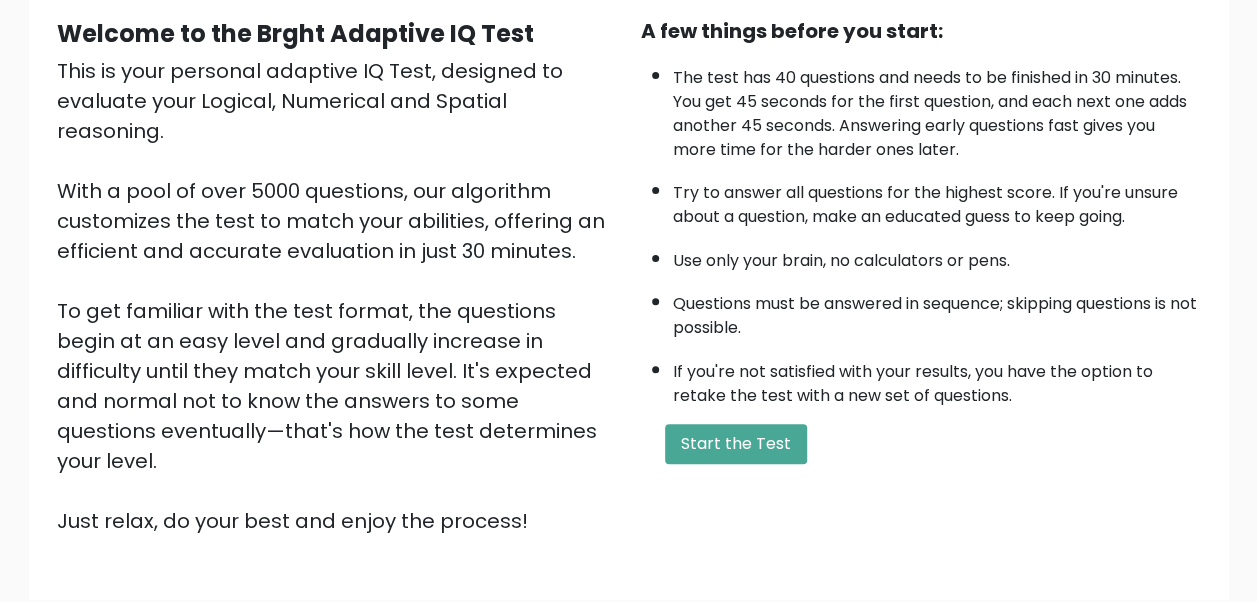 scroll, scrollTop: 240, scrollLeft: 0, axis: vertical 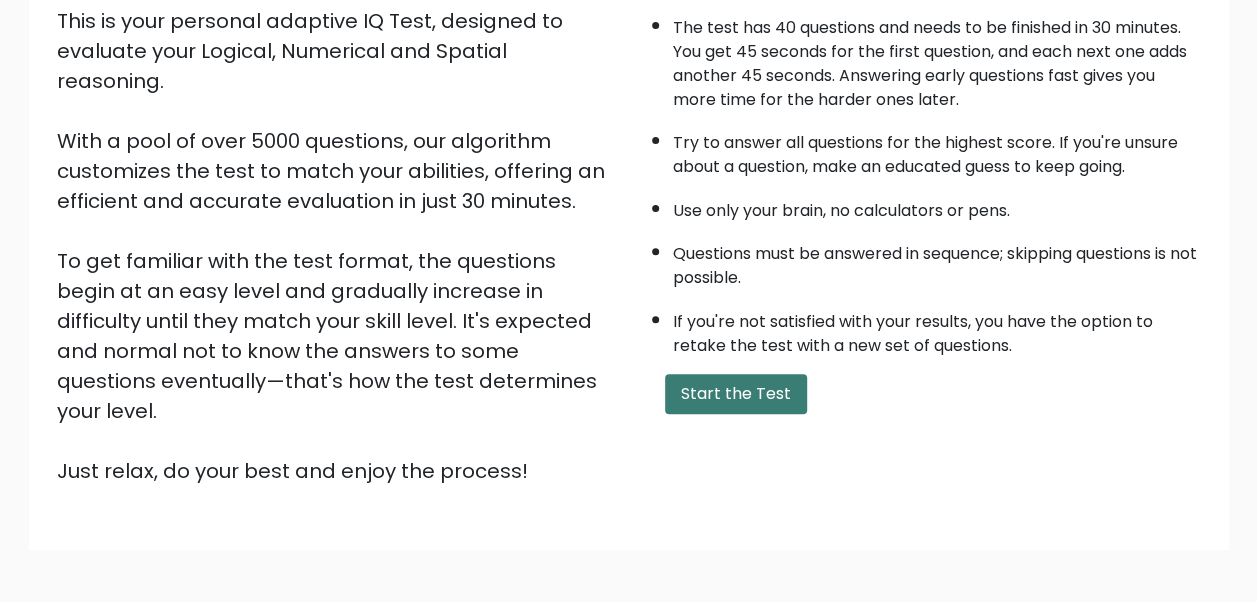 click on "Start the Test" at bounding box center [736, 394] 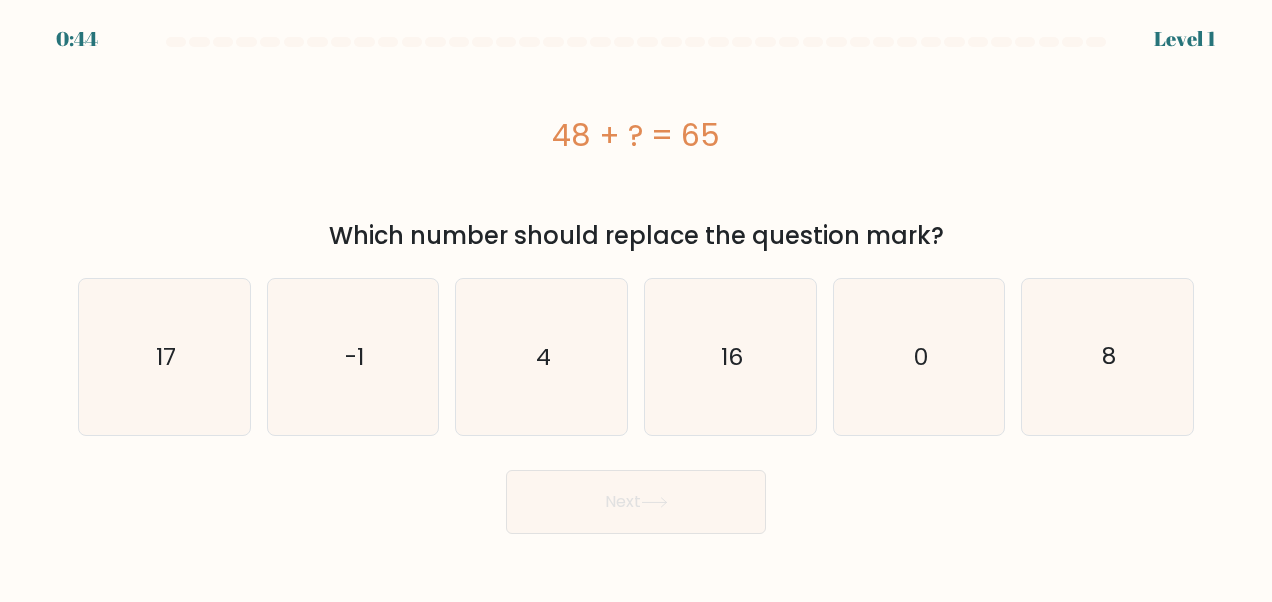 scroll, scrollTop: 0, scrollLeft: 0, axis: both 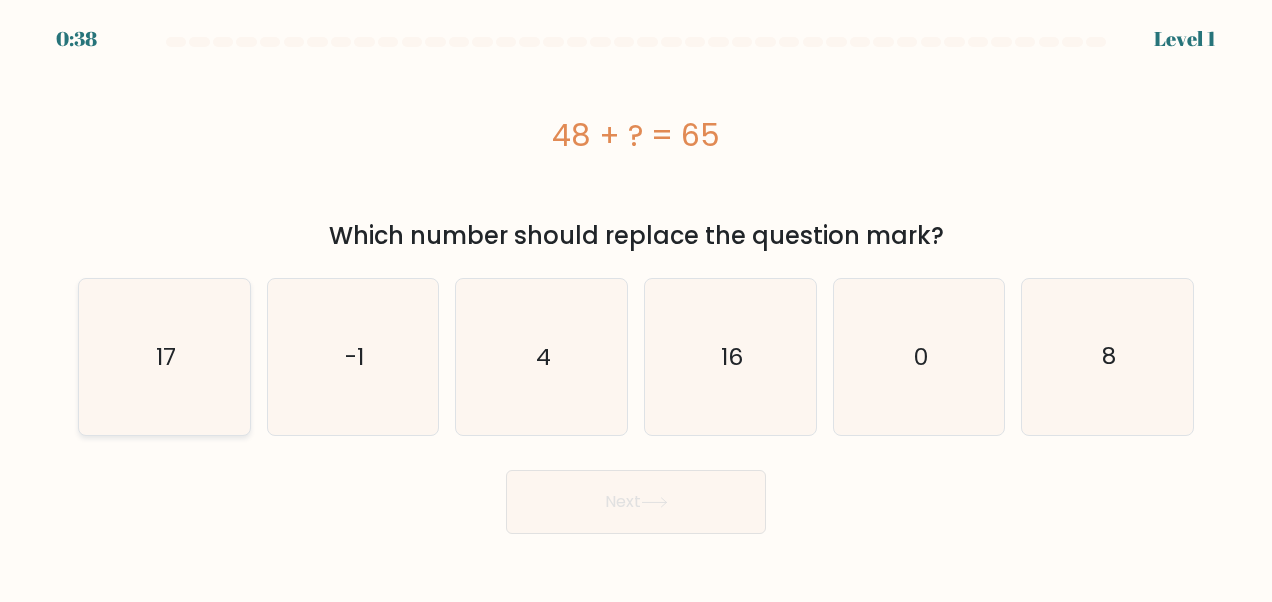 click on "17" 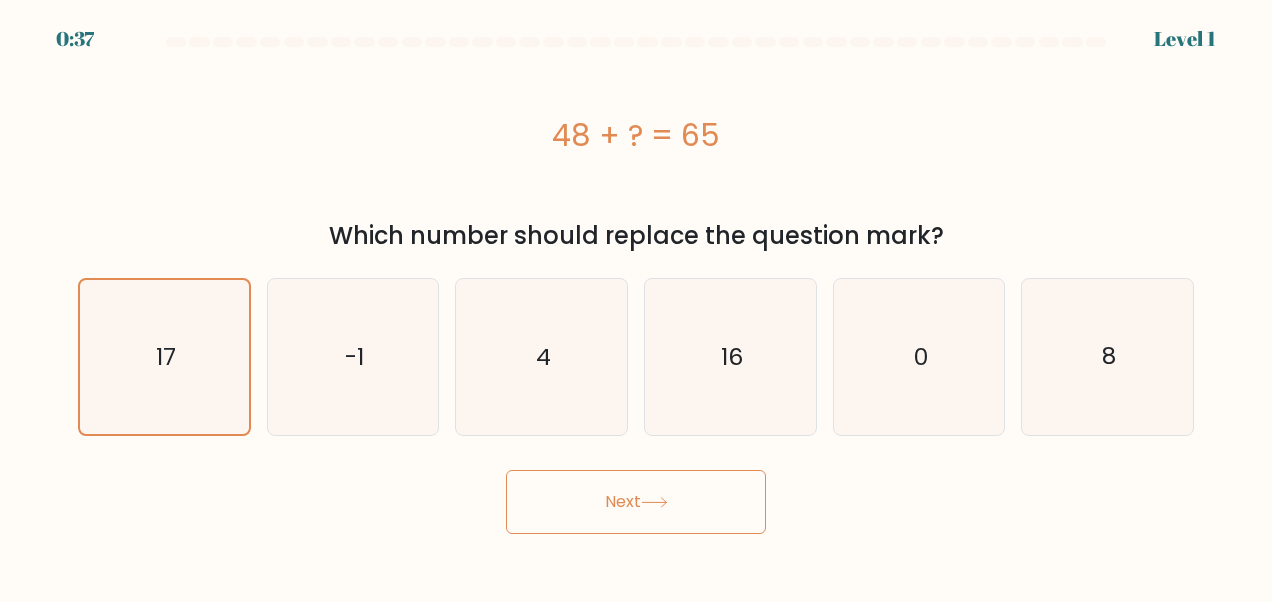 click on "Next" at bounding box center [636, 502] 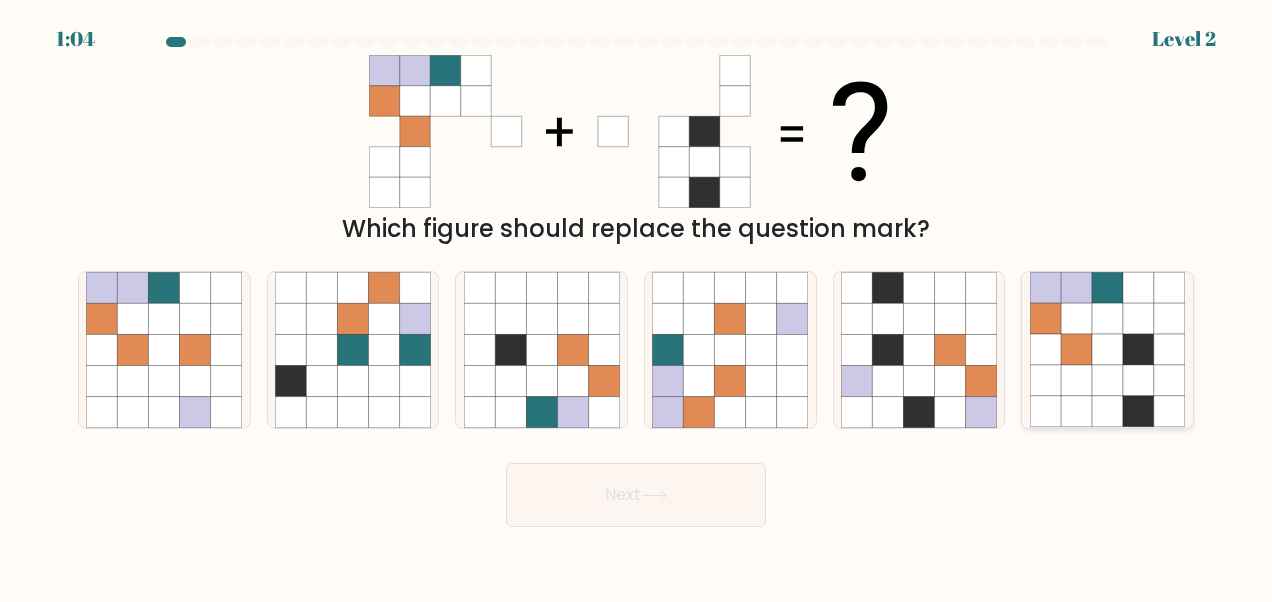 click 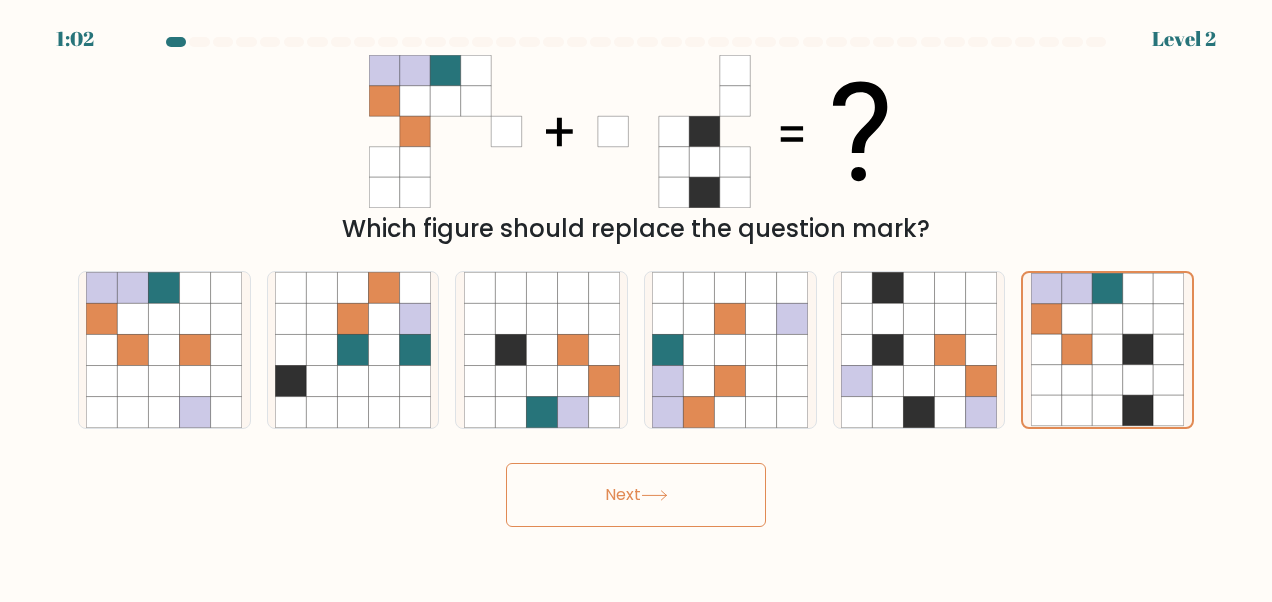 click on "Next" at bounding box center (636, 495) 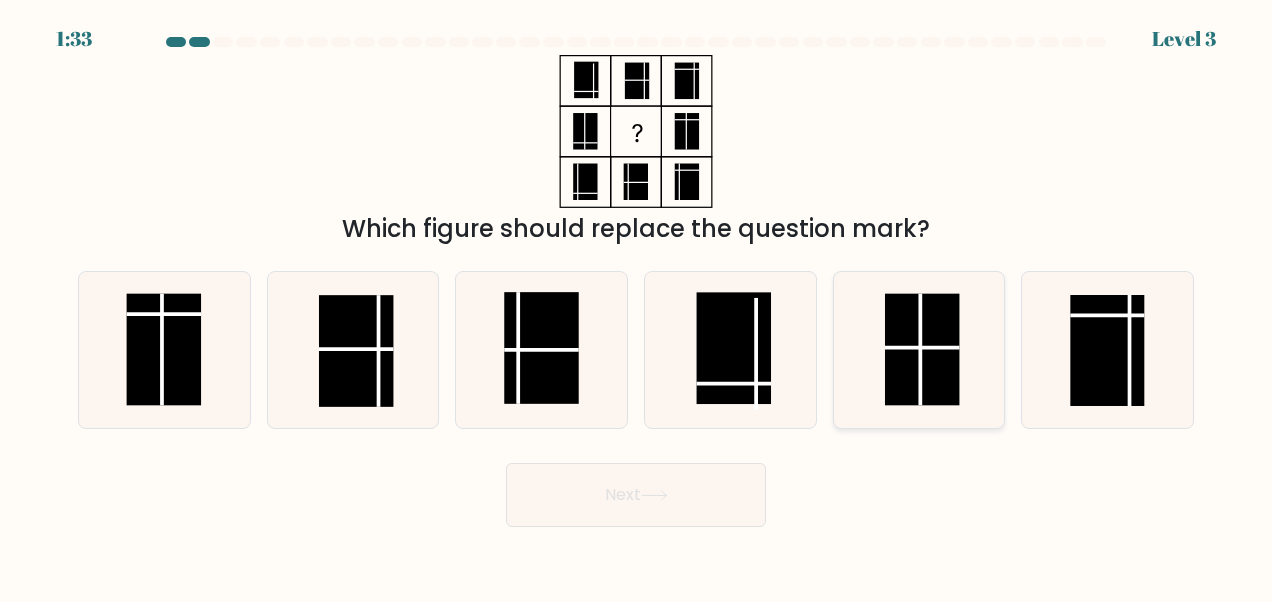 click 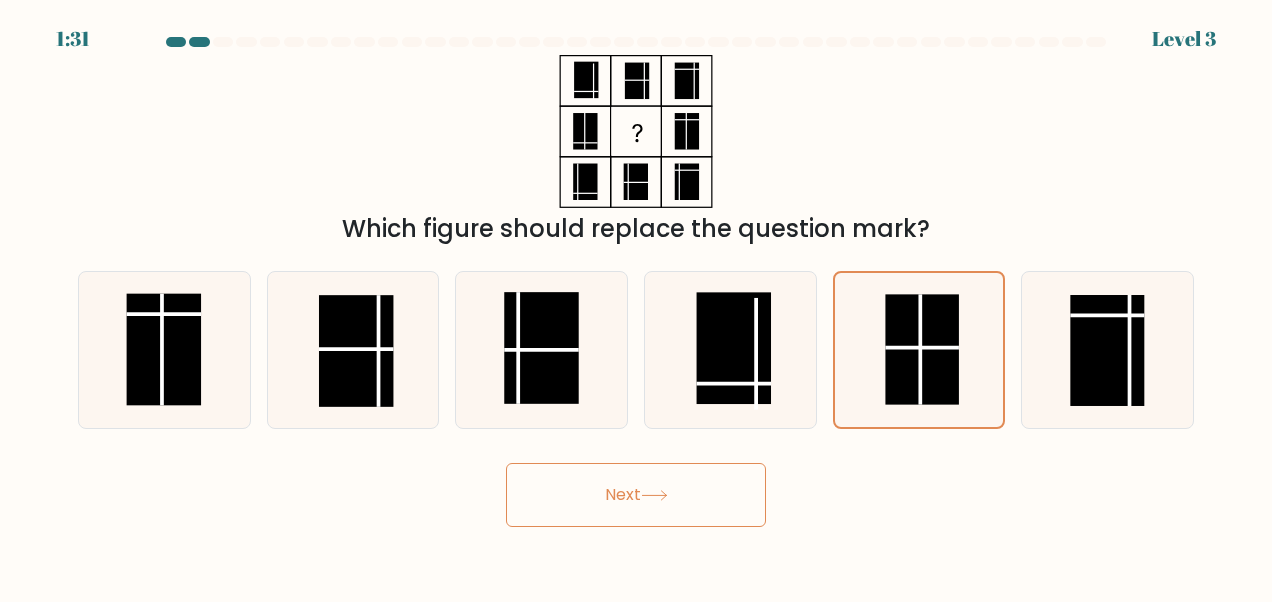 click 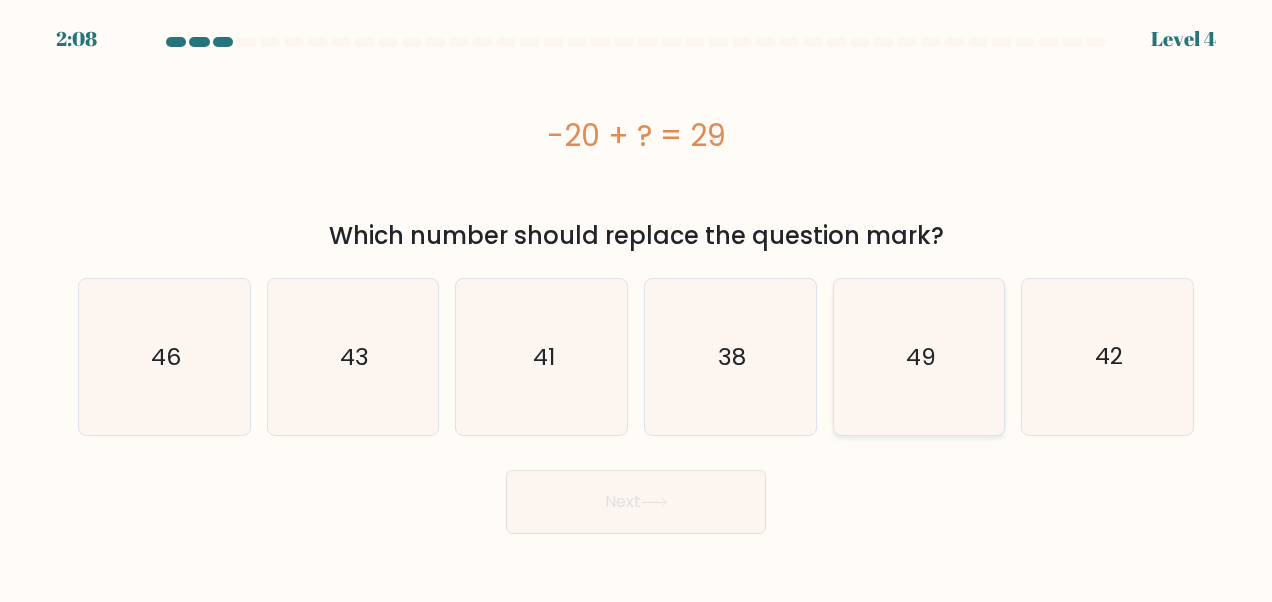 click on "49" 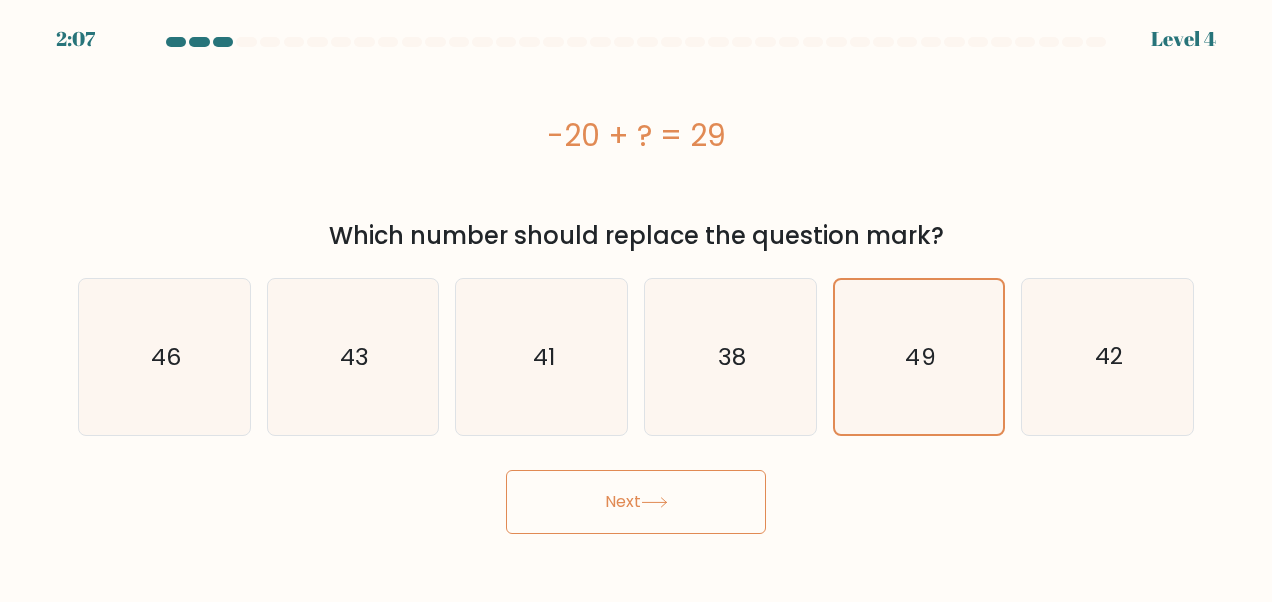 click on "Next" at bounding box center [636, 502] 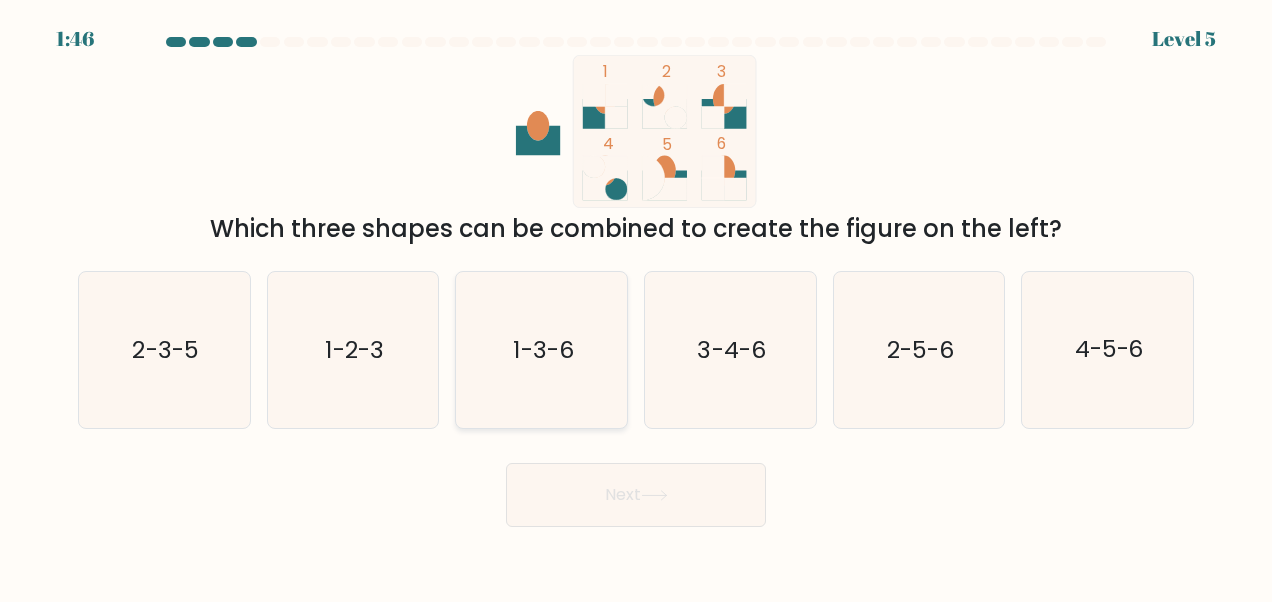 click on "1-3-6" 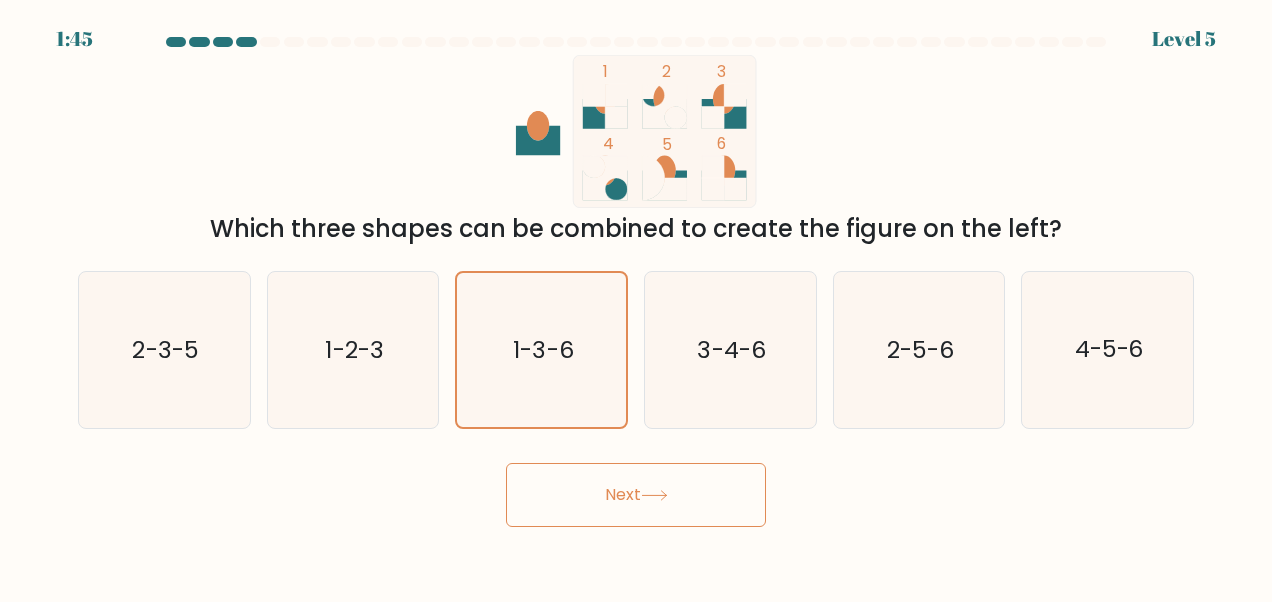 click 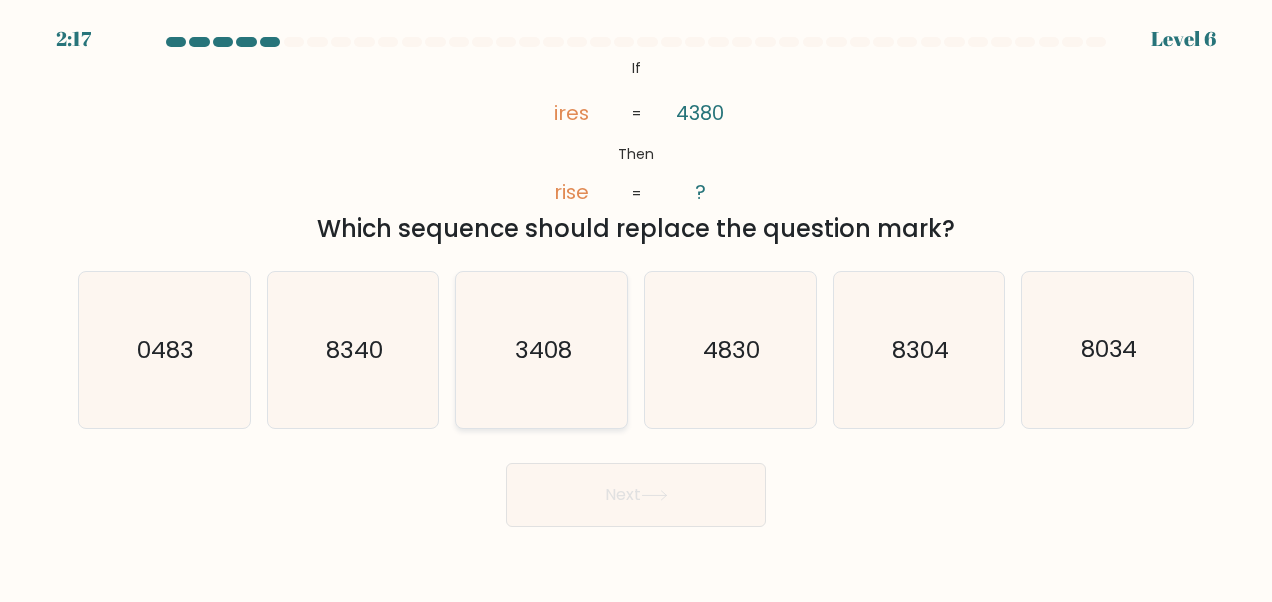 click on "3408" 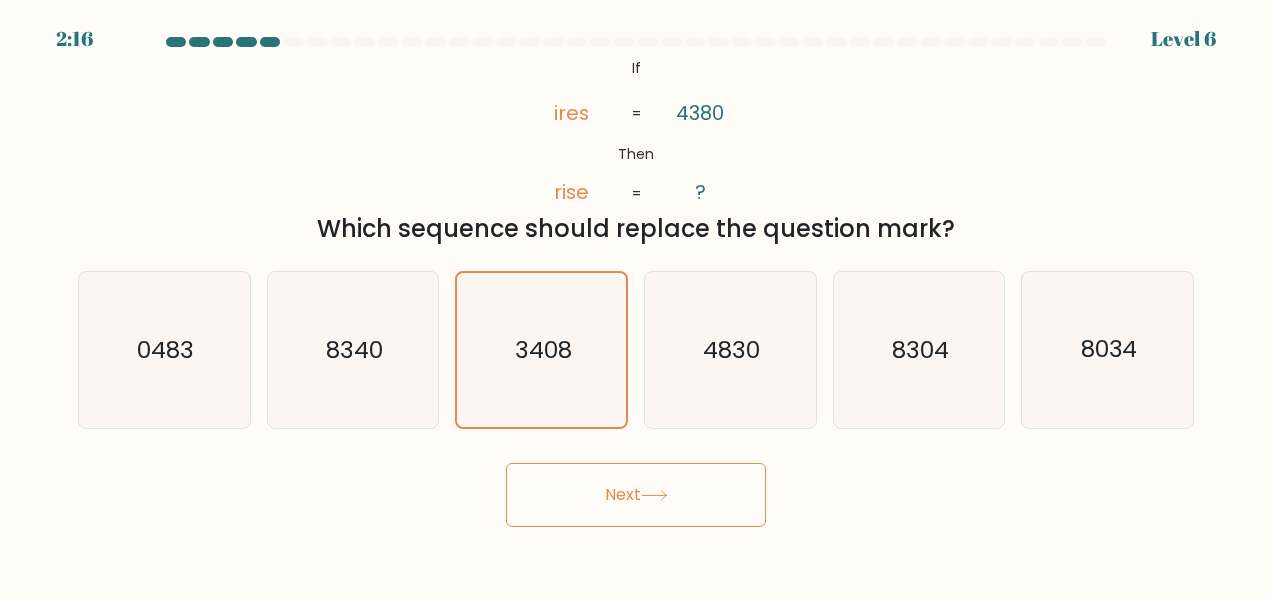 click 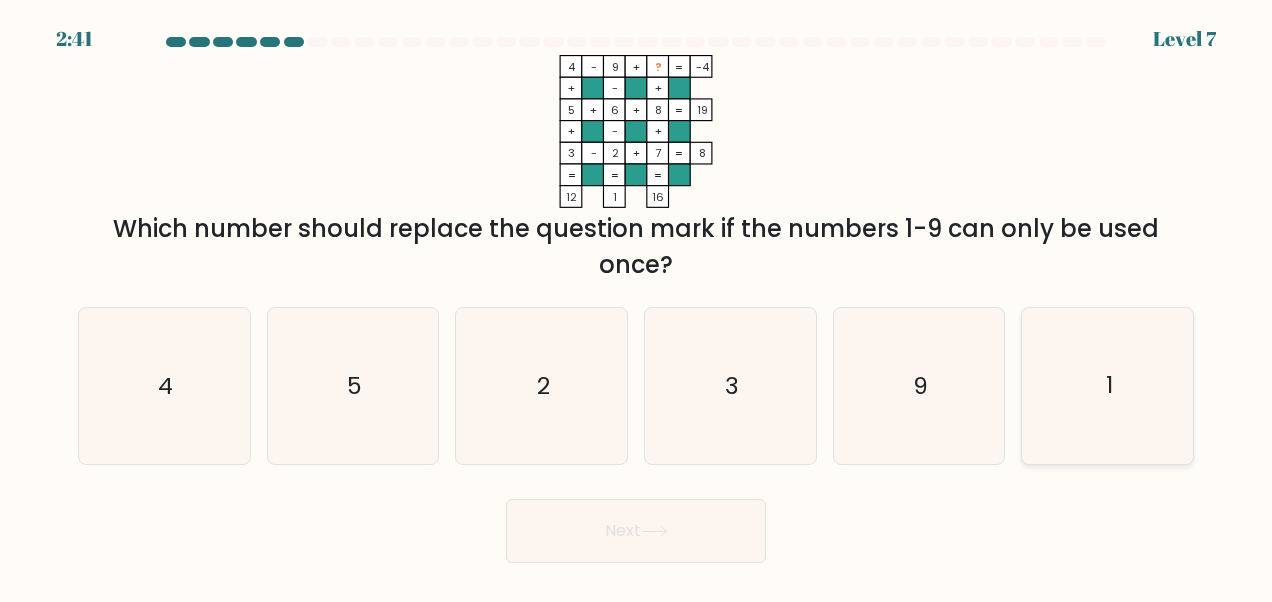 click on "1" 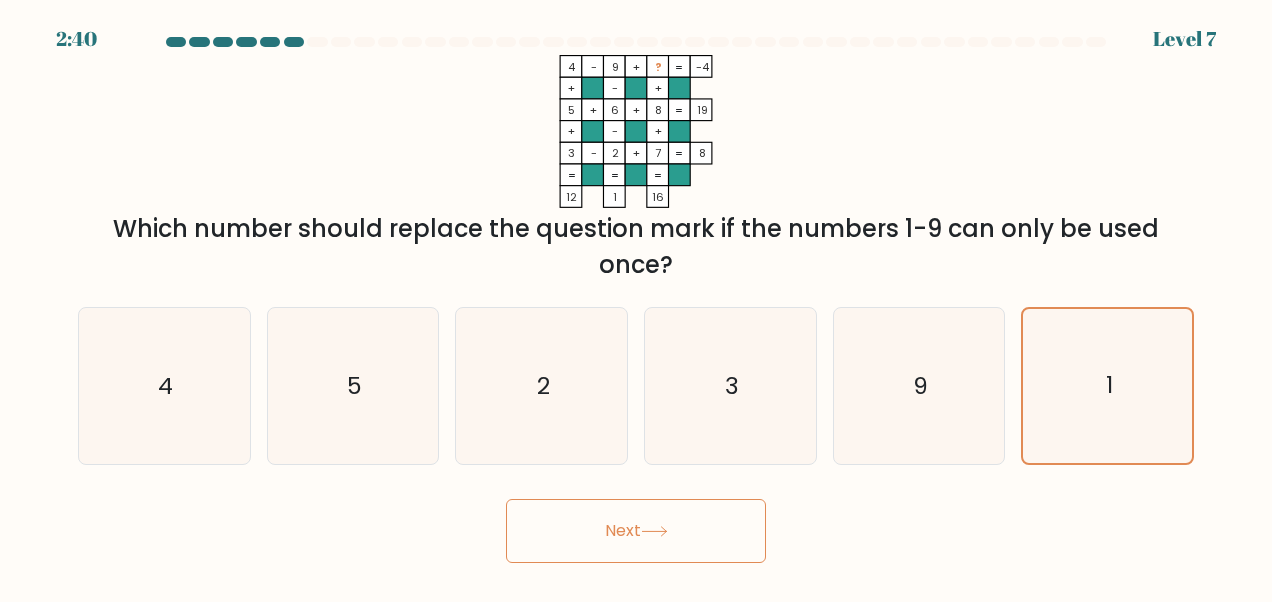 click on "Next" at bounding box center (636, 531) 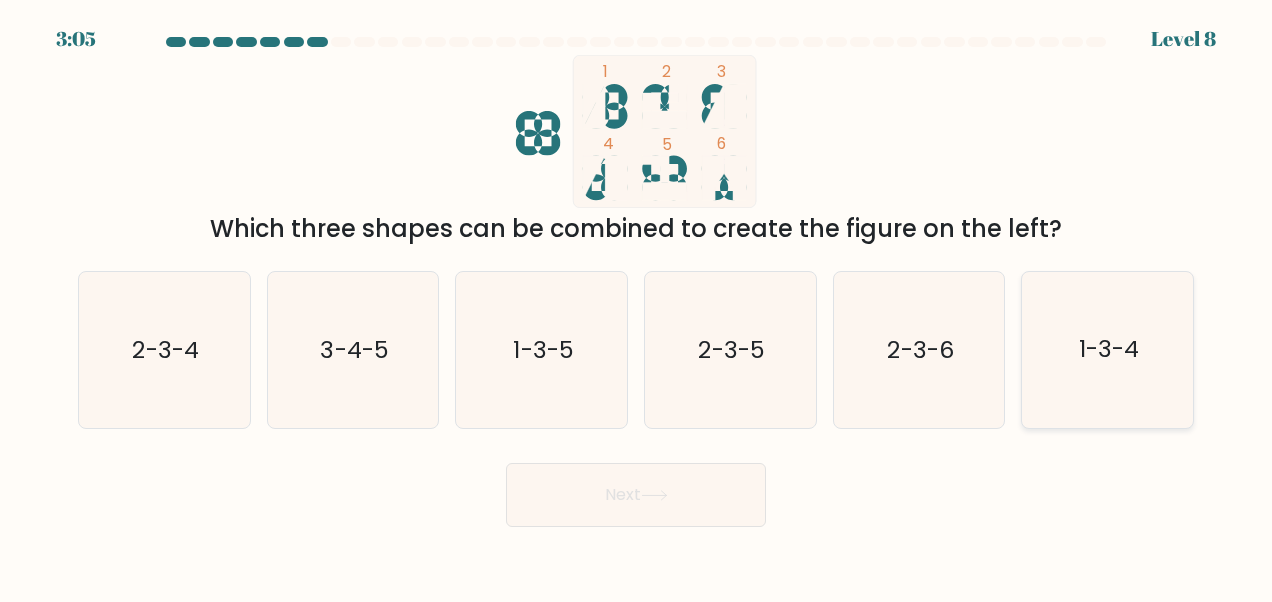 click on "1-3-4" 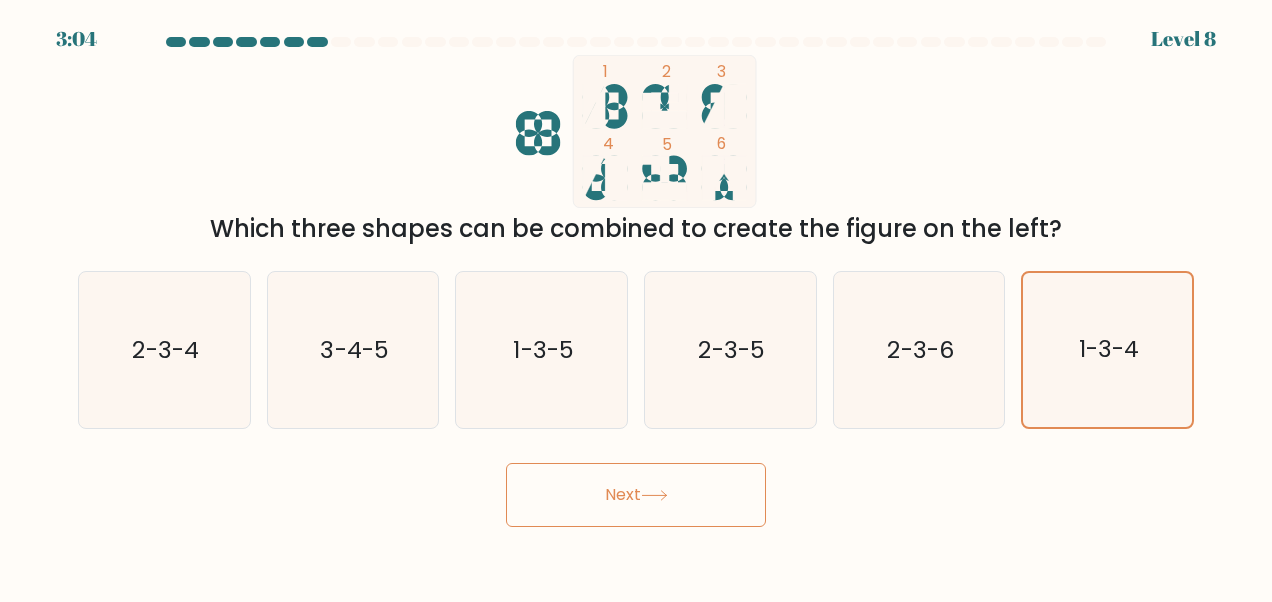 click on "Next" at bounding box center (636, 495) 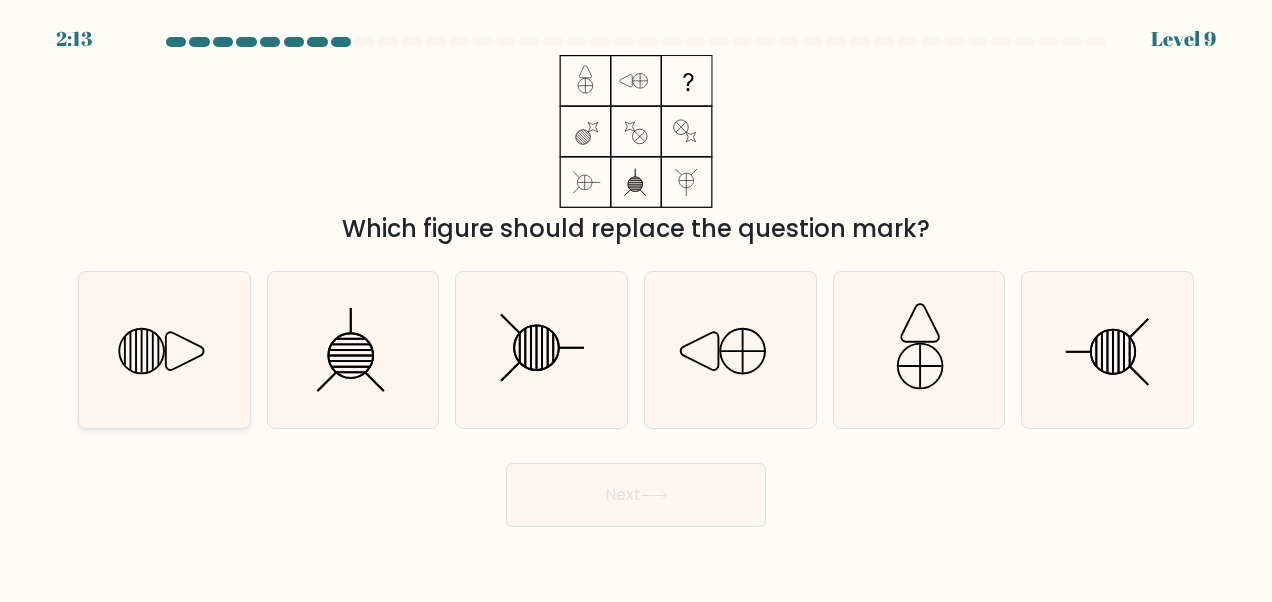 click 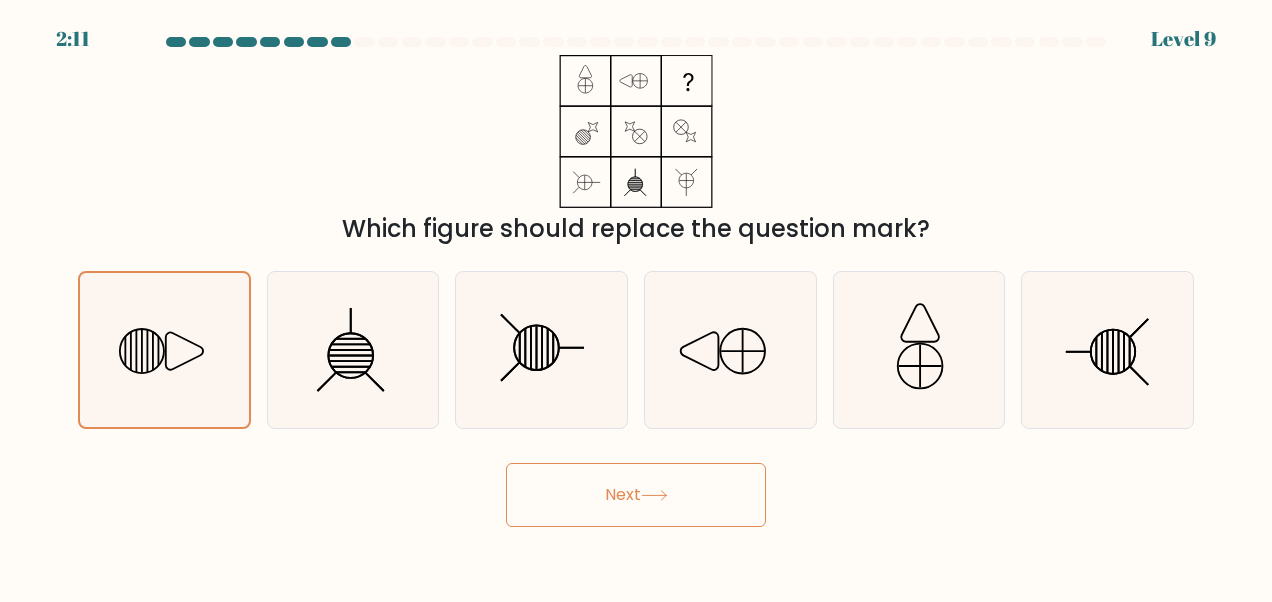 click on "Next" at bounding box center (636, 495) 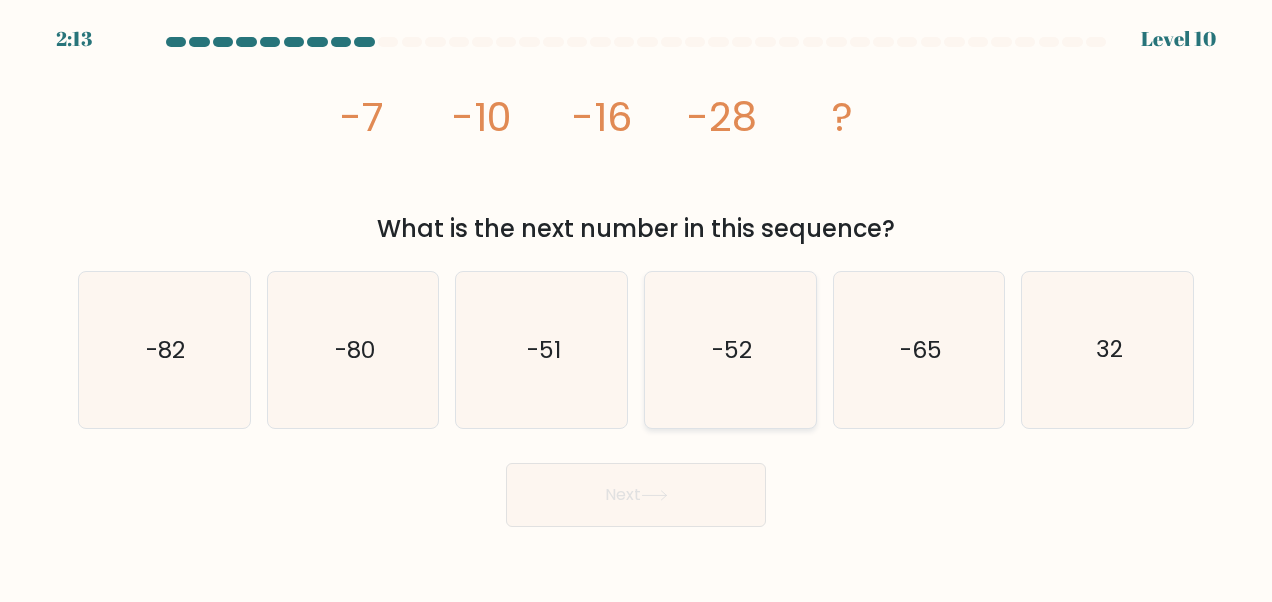 click on "-52" 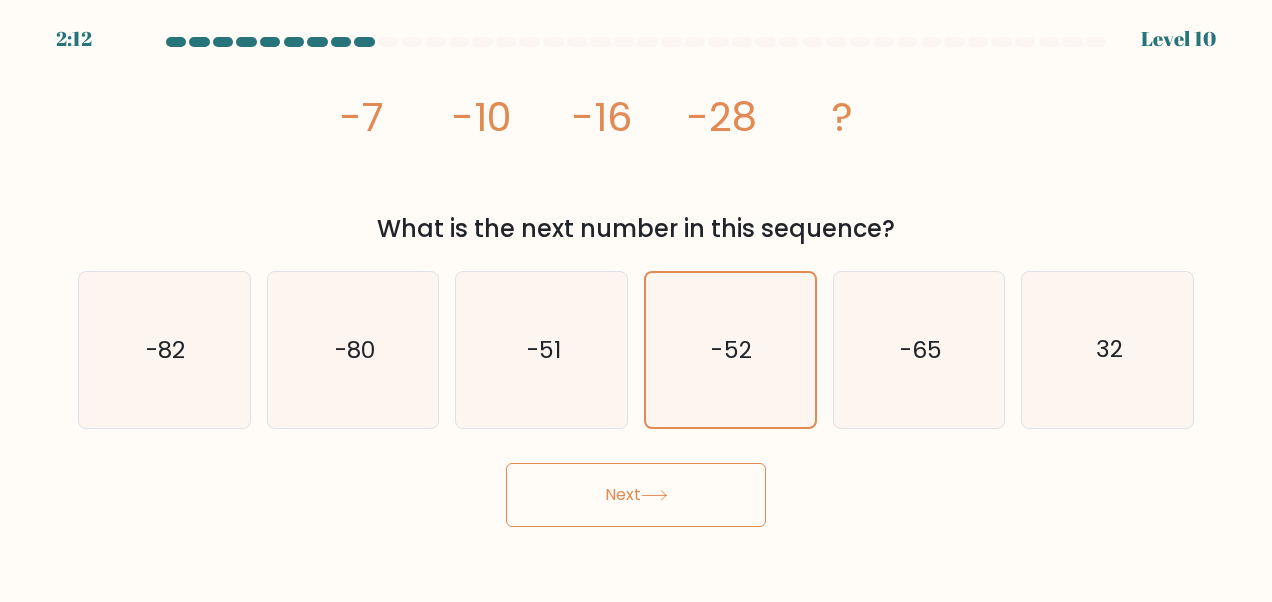 click on "Next" at bounding box center [636, 495] 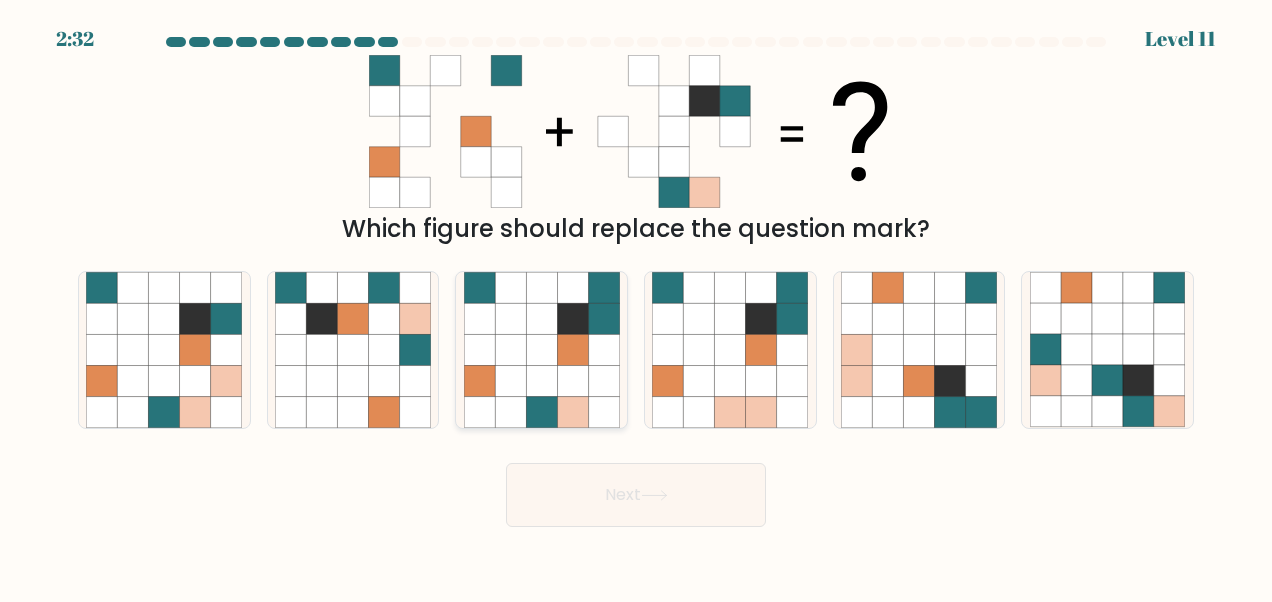 click 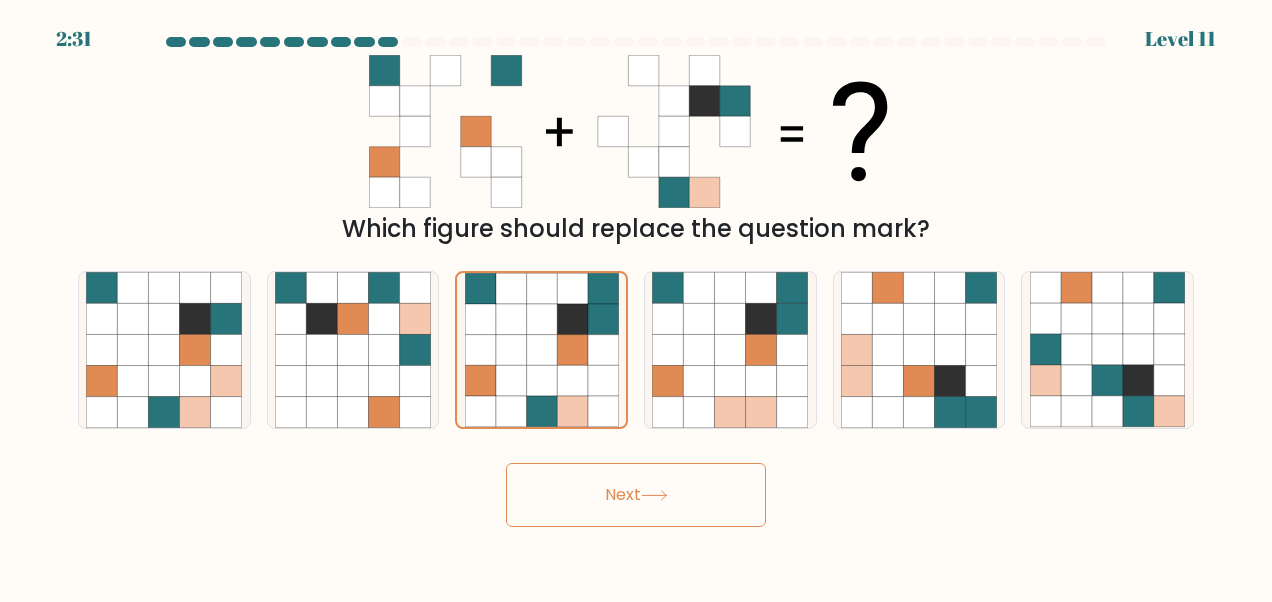 click on "Next" at bounding box center (636, 495) 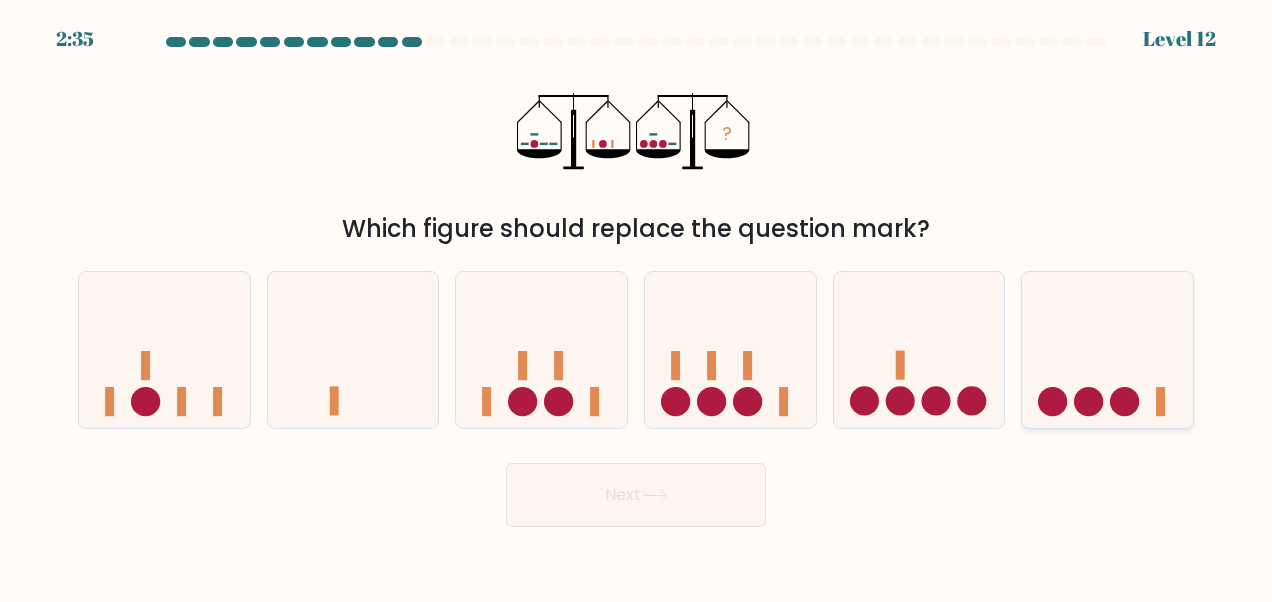 click 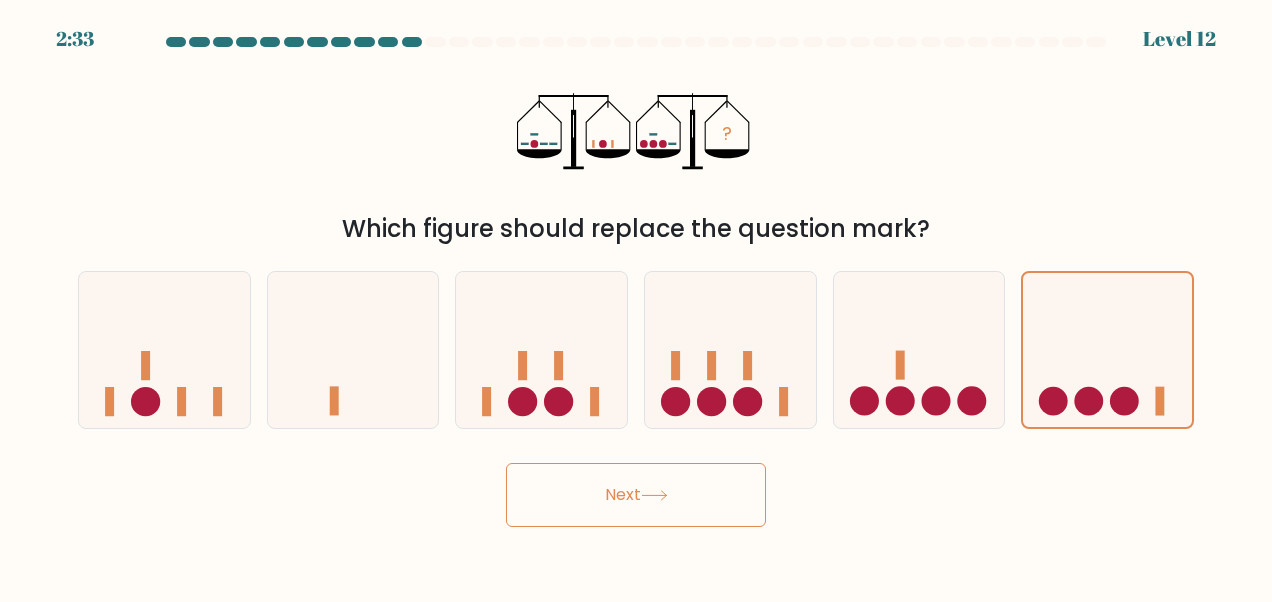 click 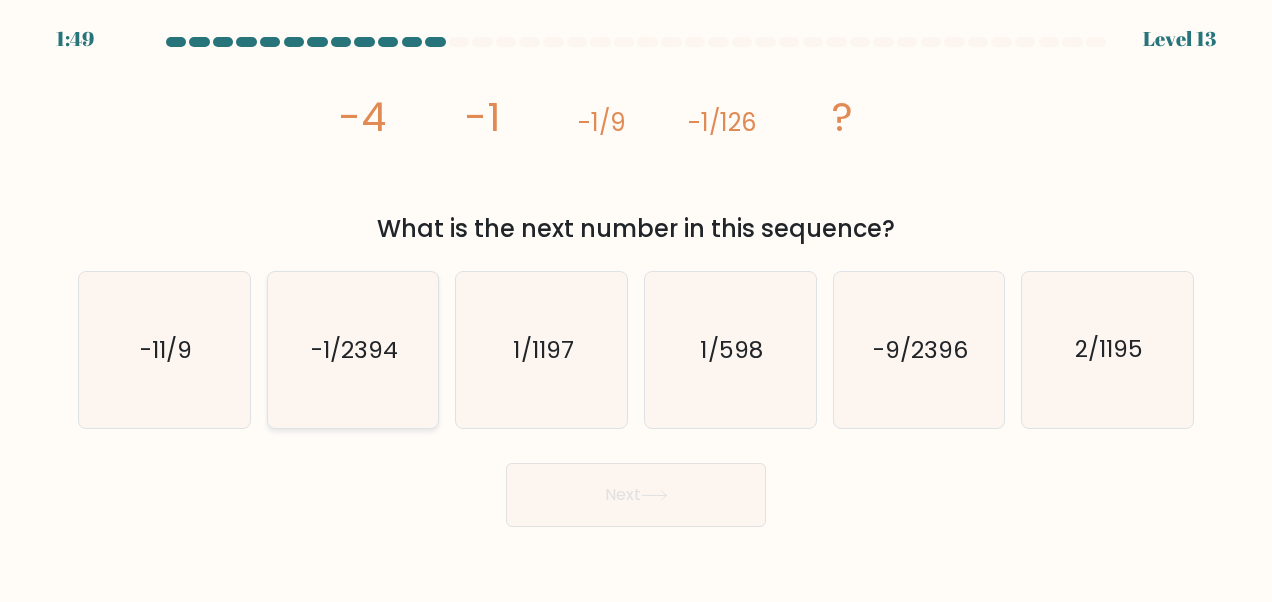 click on "-1/2394" 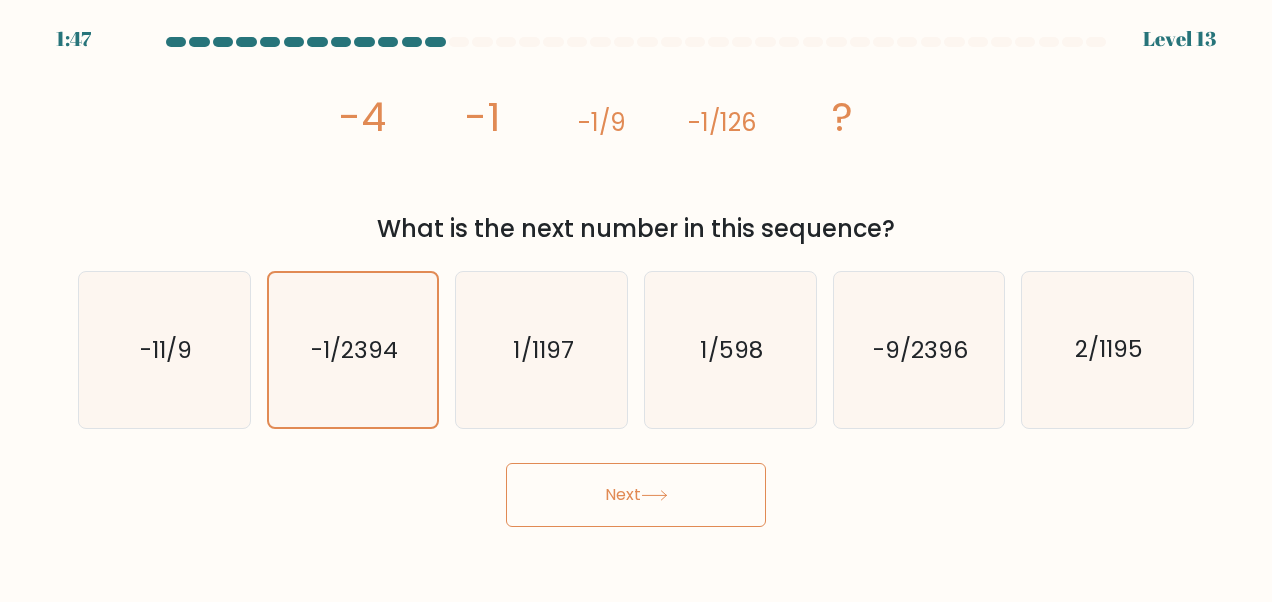 click 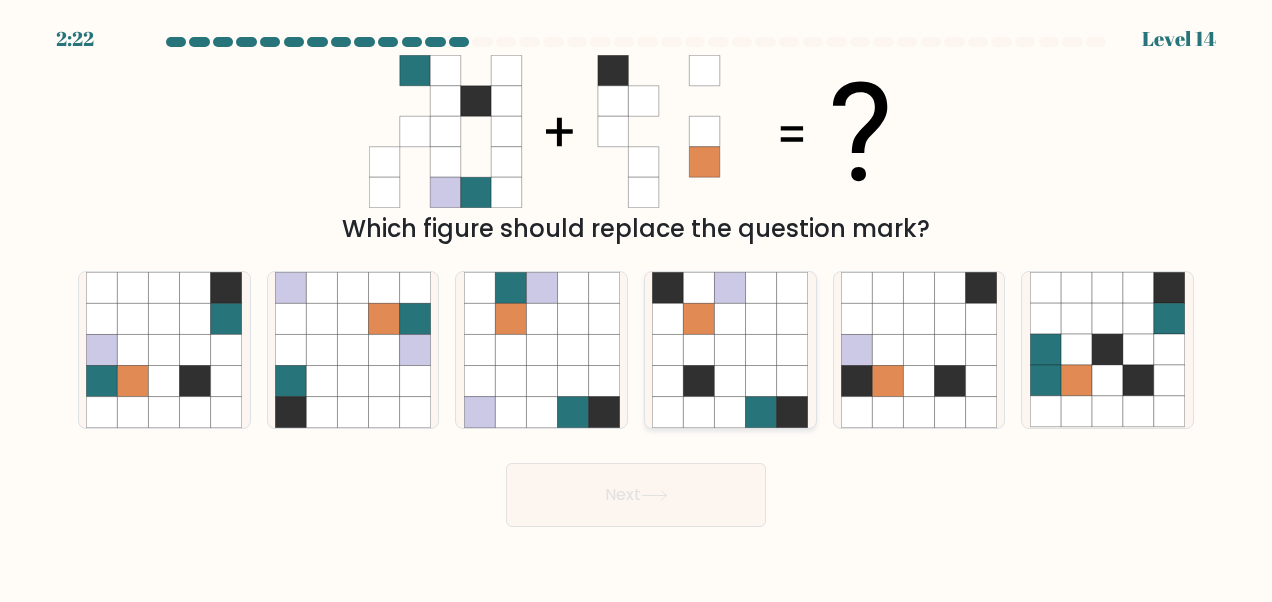 click 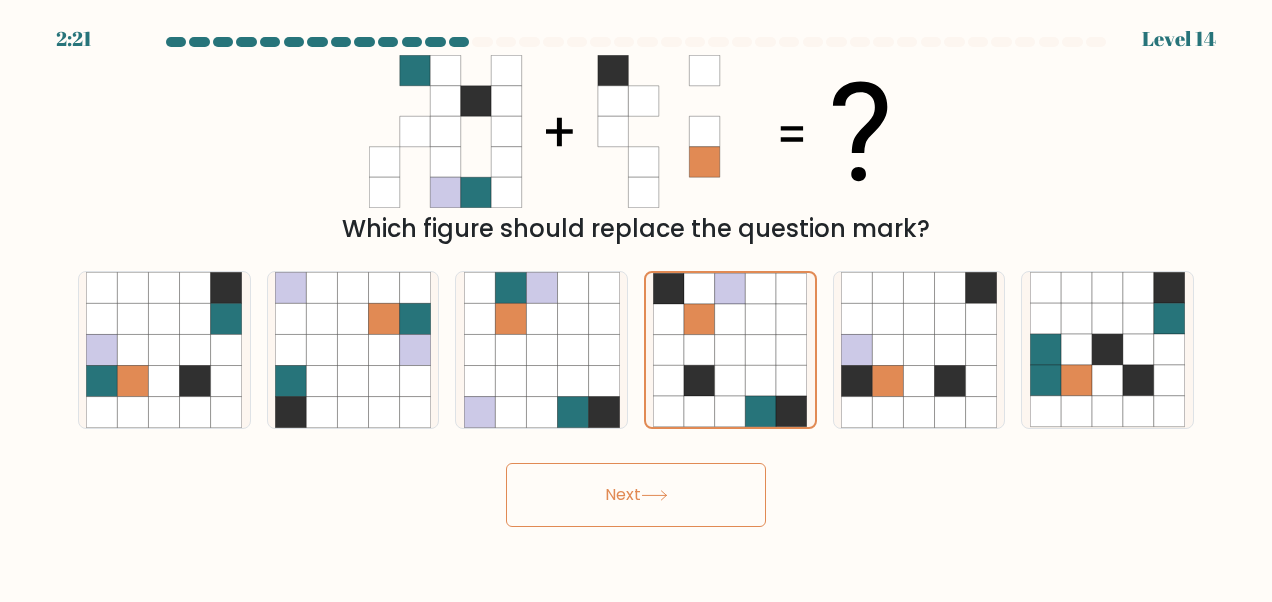 click 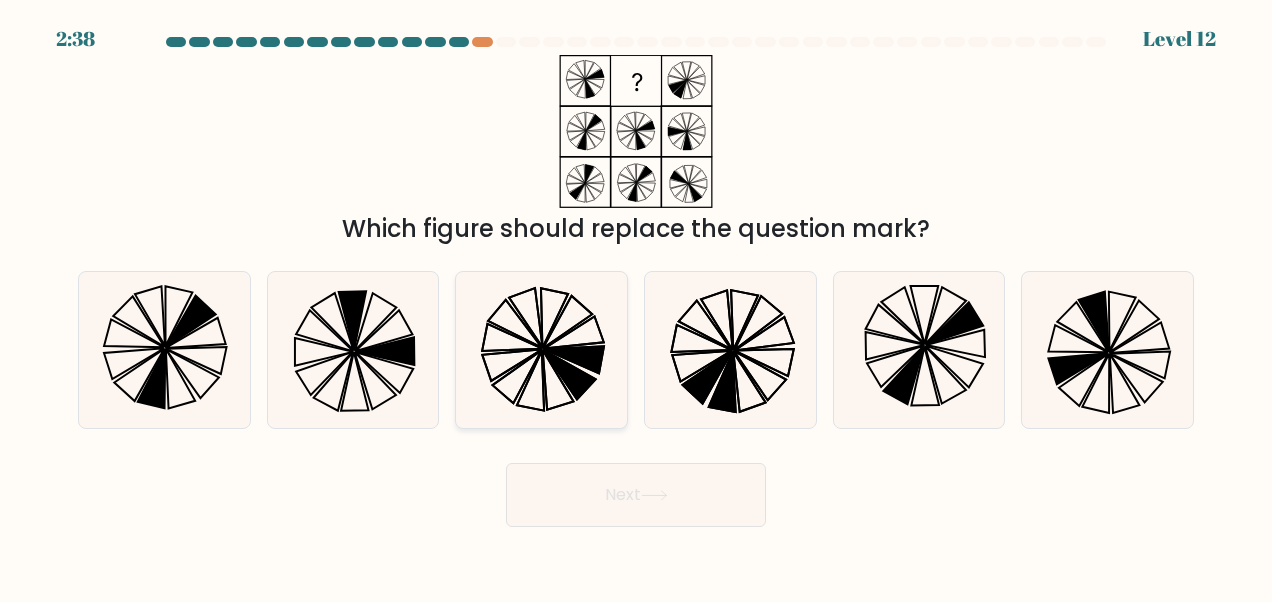click 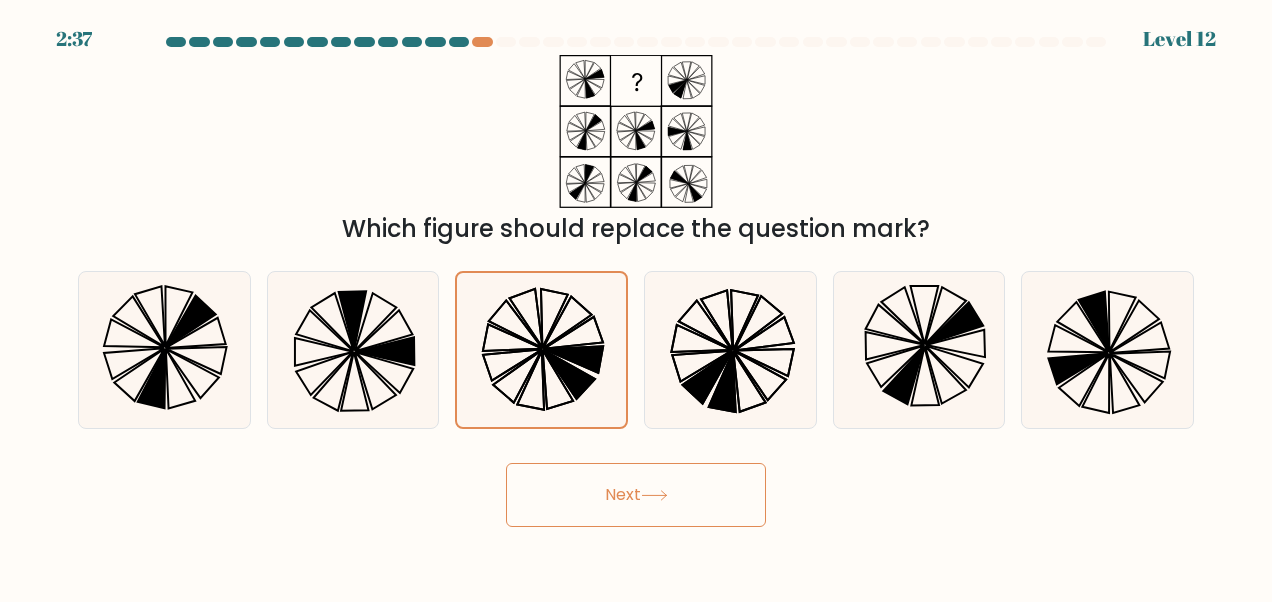 click on "Next" at bounding box center [636, 495] 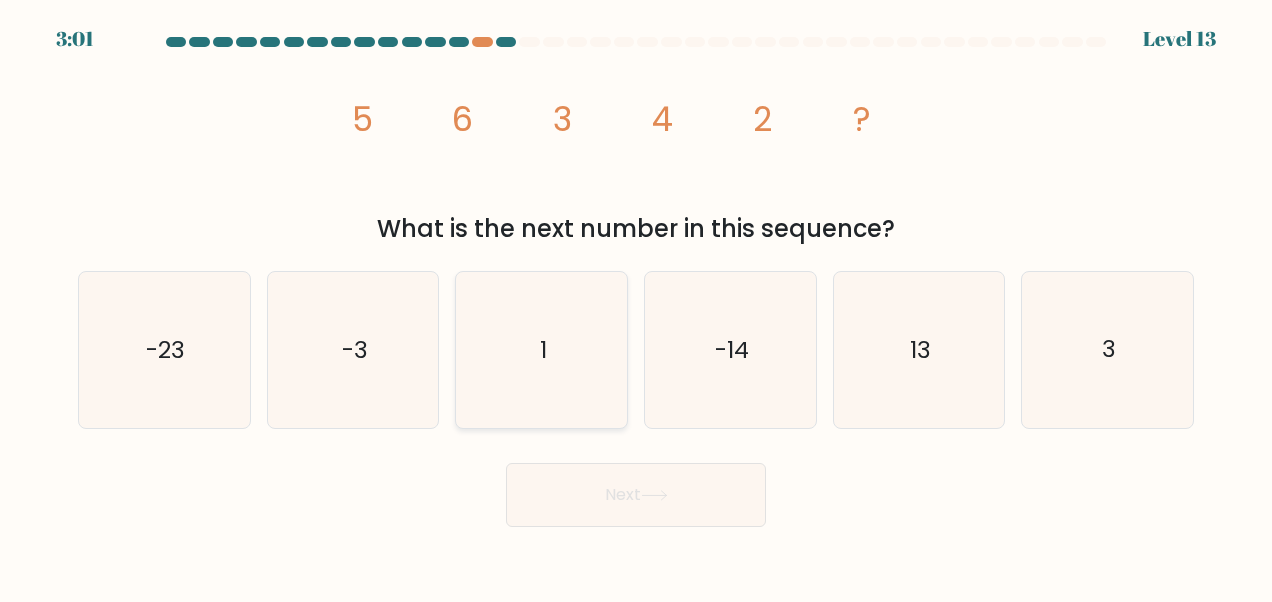 click on "1" 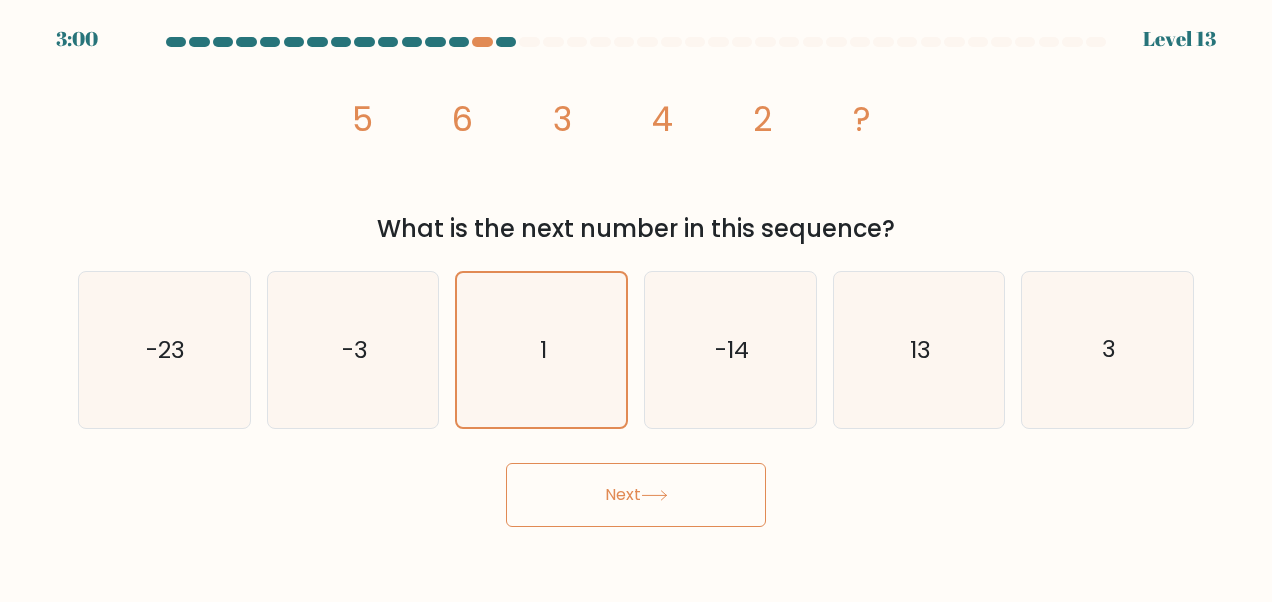 click on "Next" at bounding box center (636, 495) 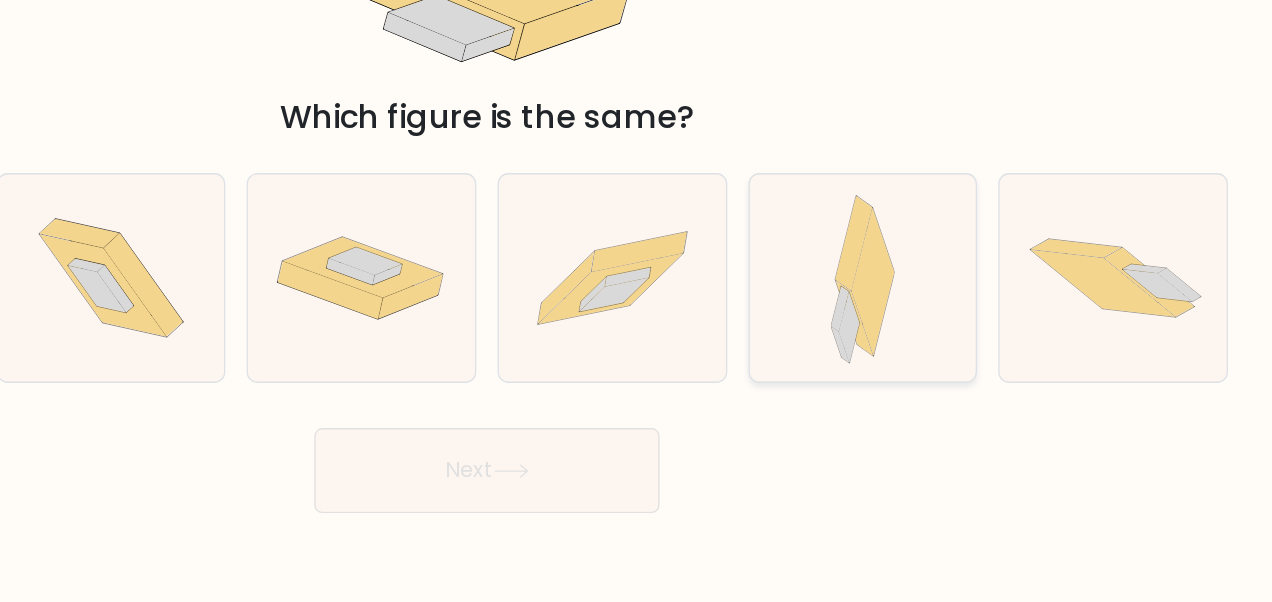 click at bounding box center (919, 350) 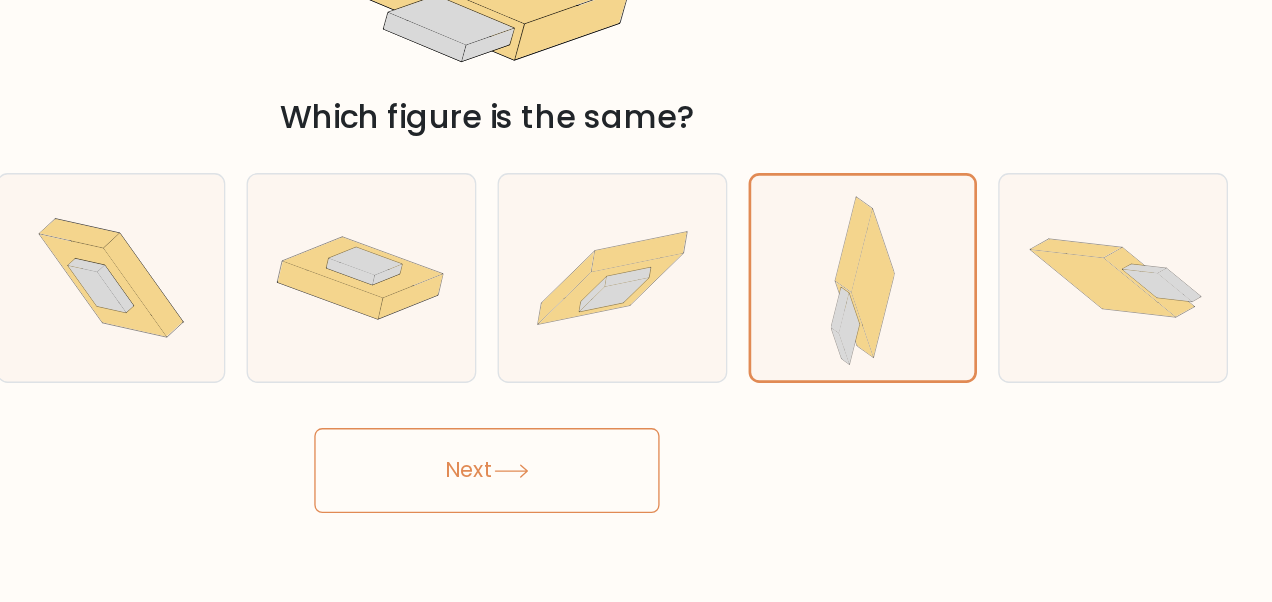 click on "Next" at bounding box center [636, 495] 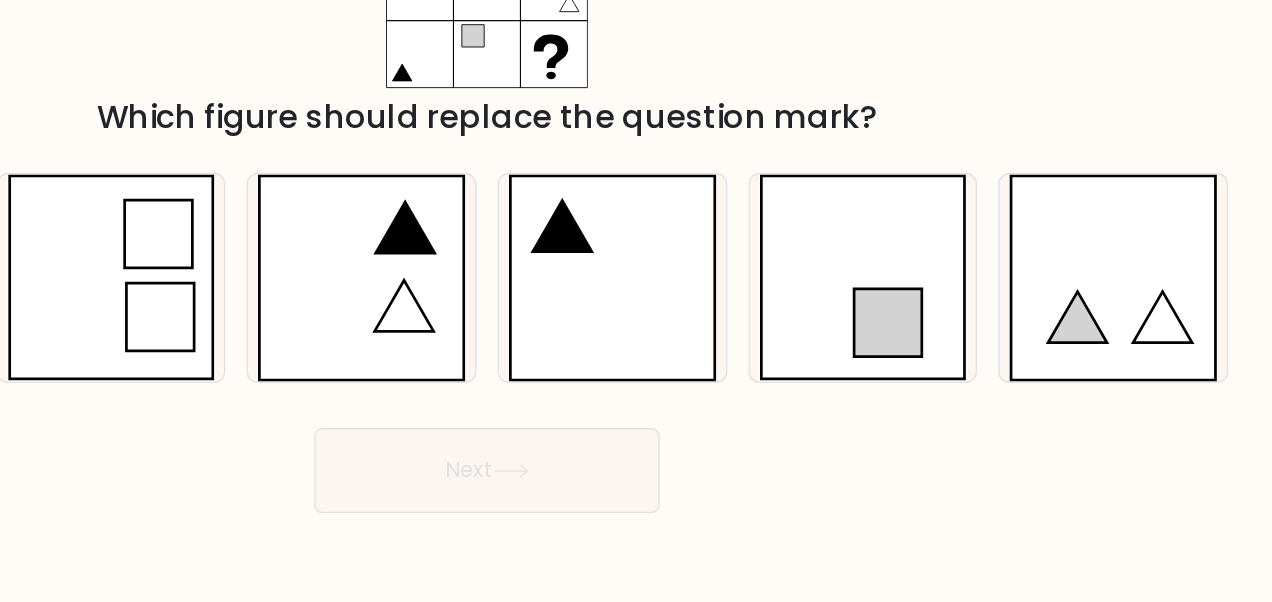 type 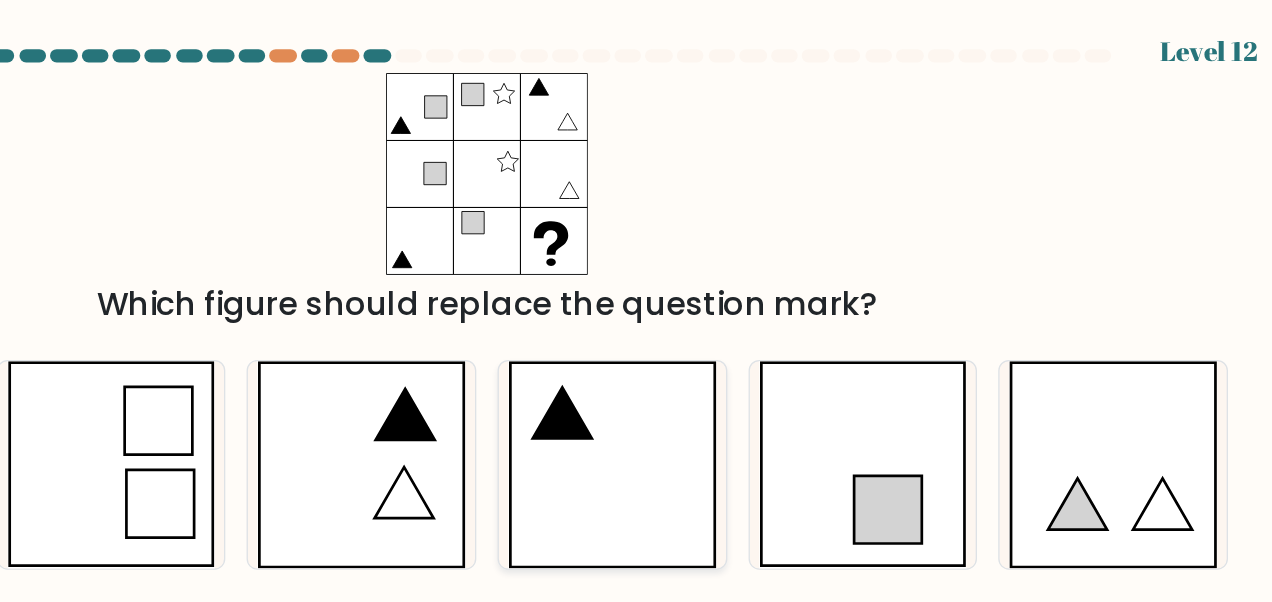 click 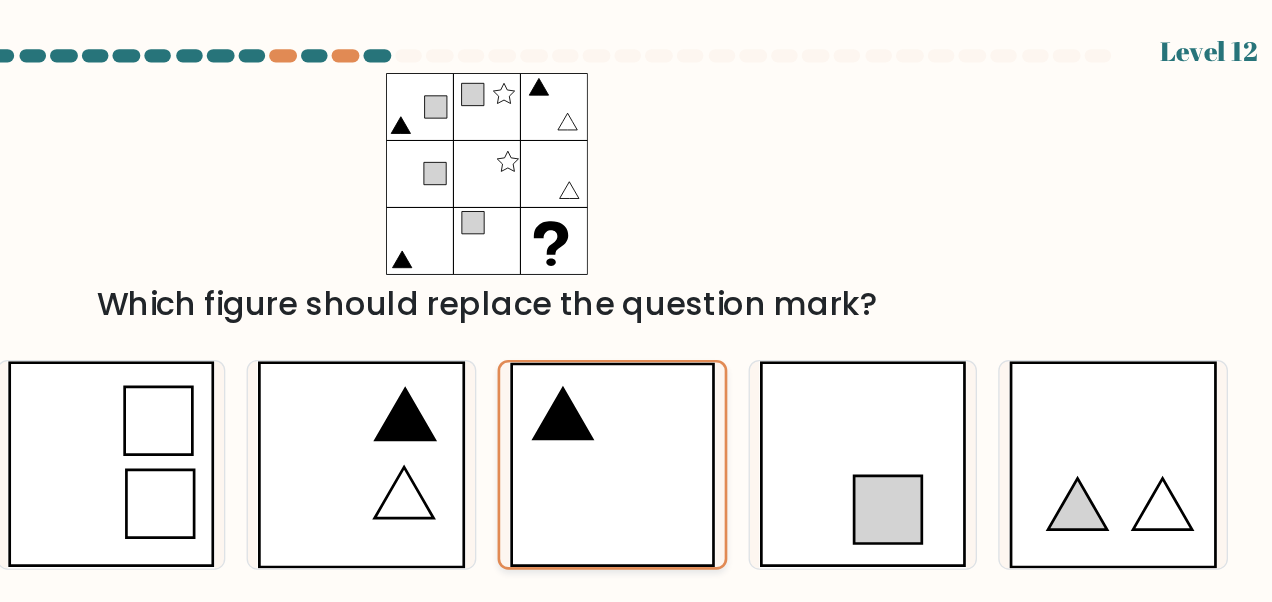 click on "e." at bounding box center [636, 303] 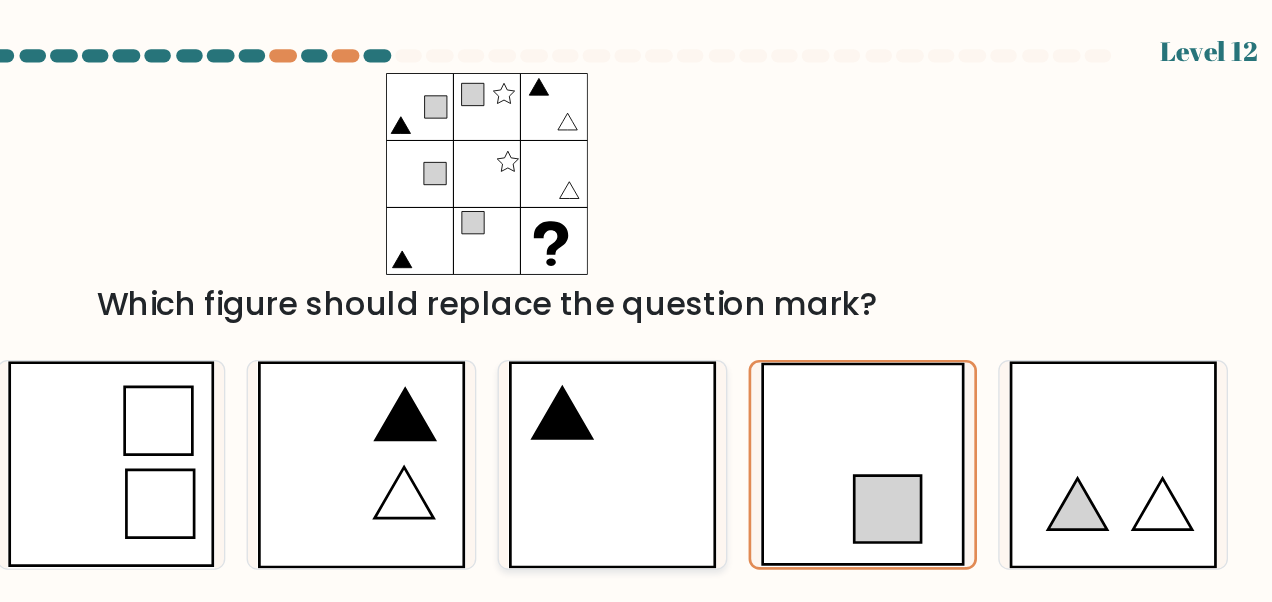click on "f." at bounding box center (636, 303) 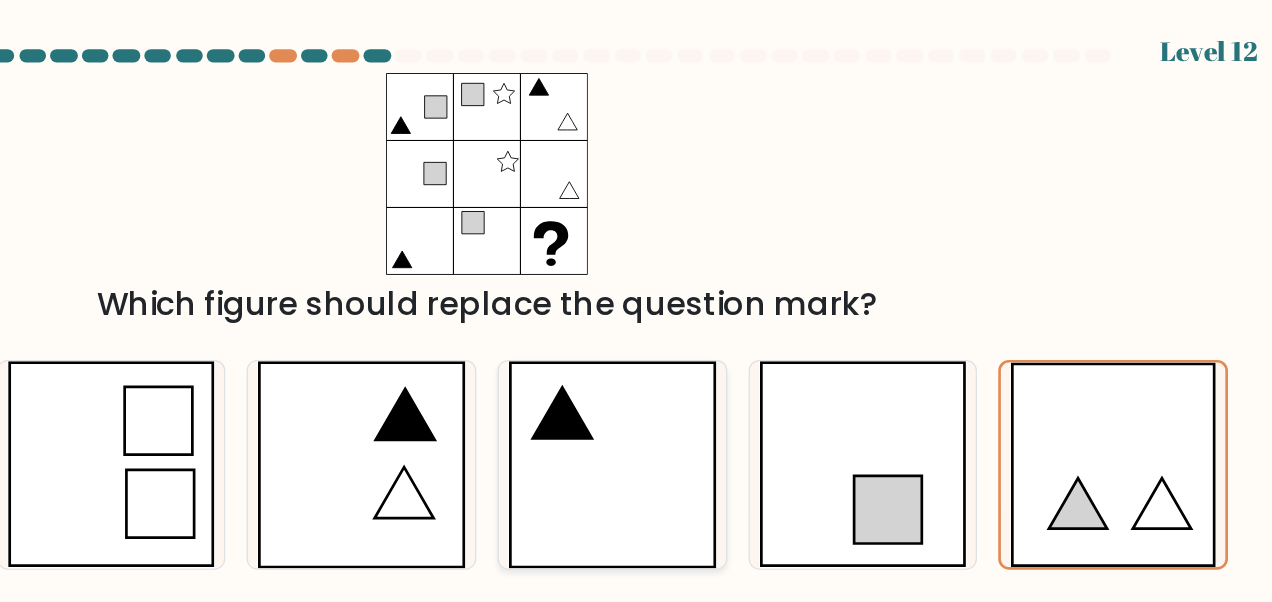 click on "a." at bounding box center (636, 303) 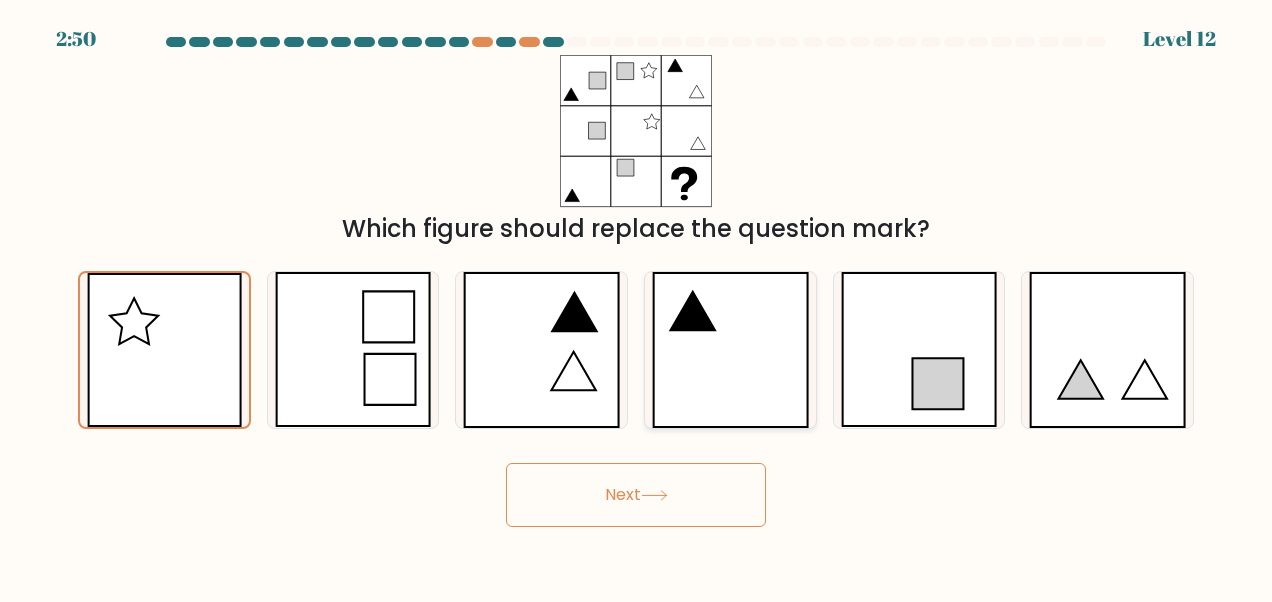 click 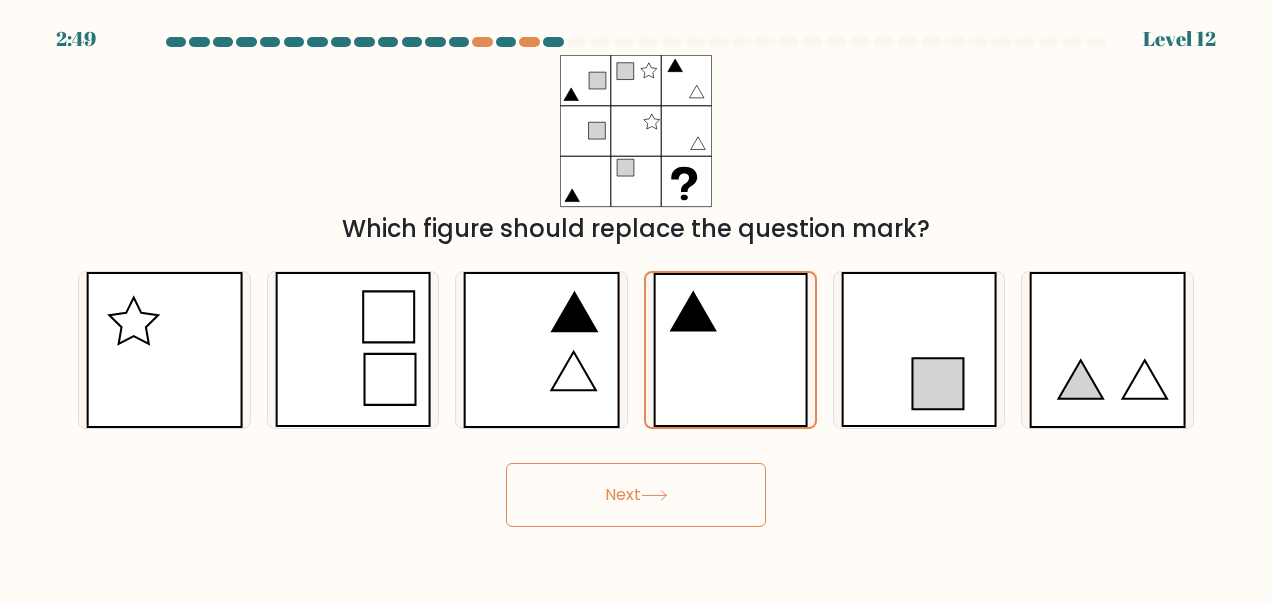click on "Next" at bounding box center [636, 495] 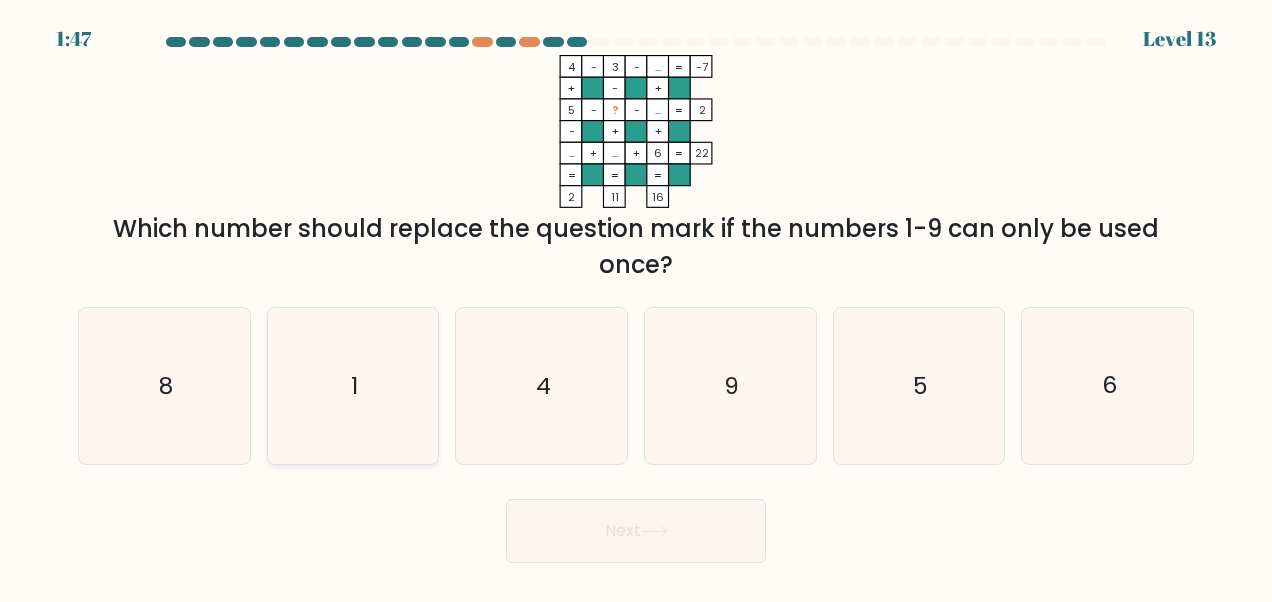 click on "1" 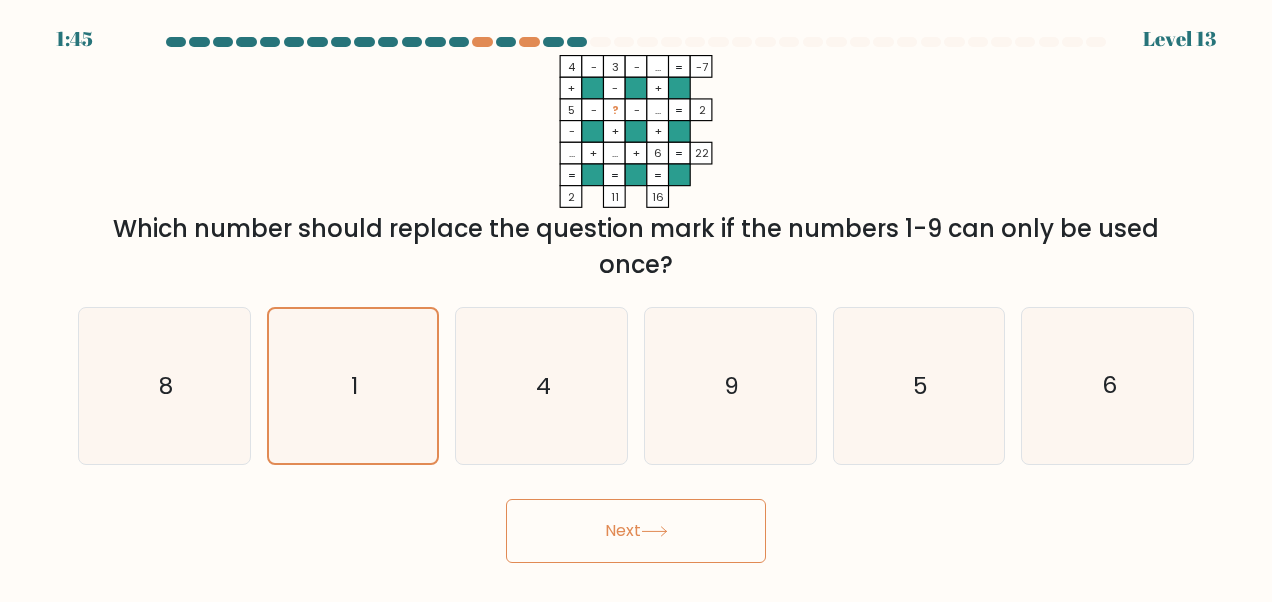 click 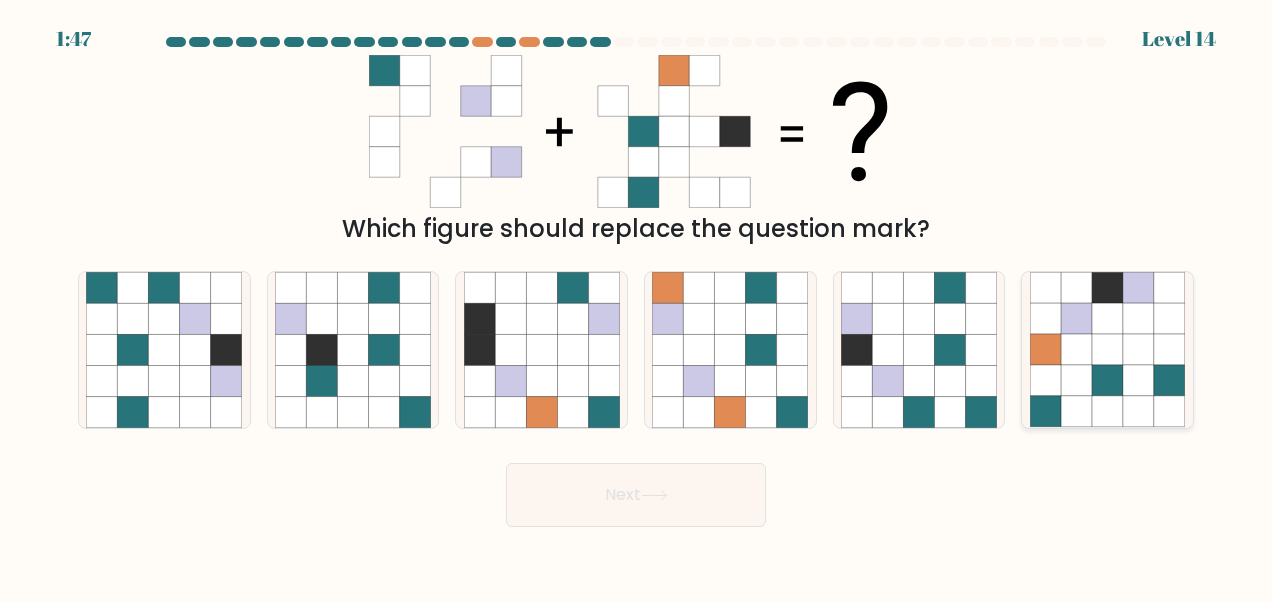 click 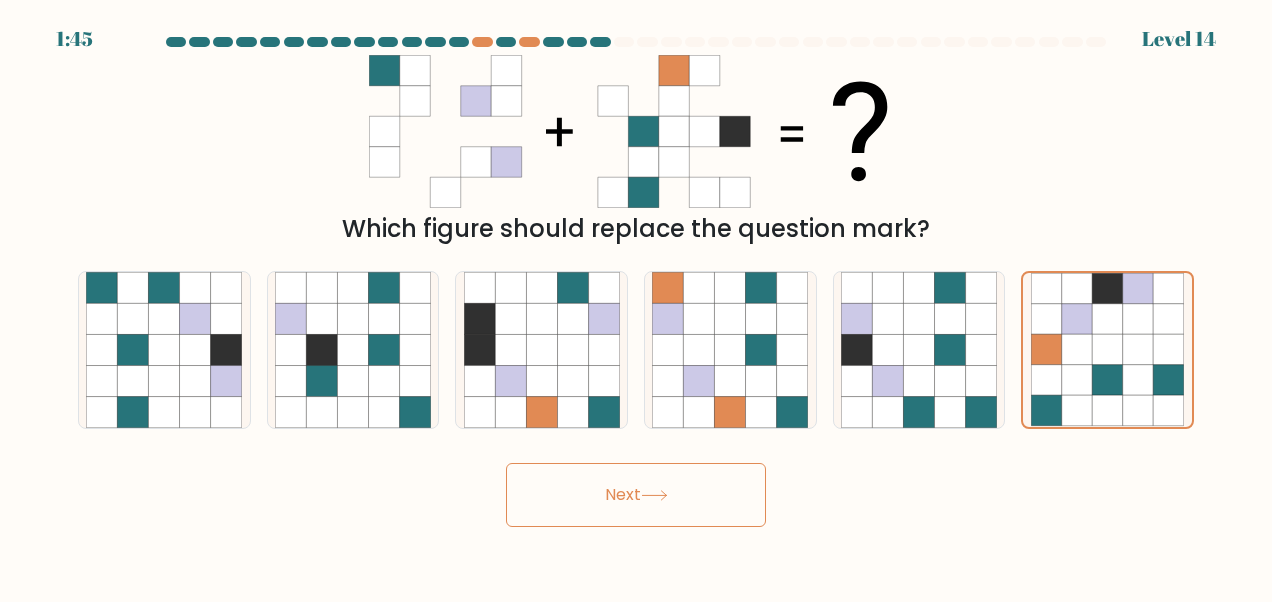click on "Next" at bounding box center (636, 495) 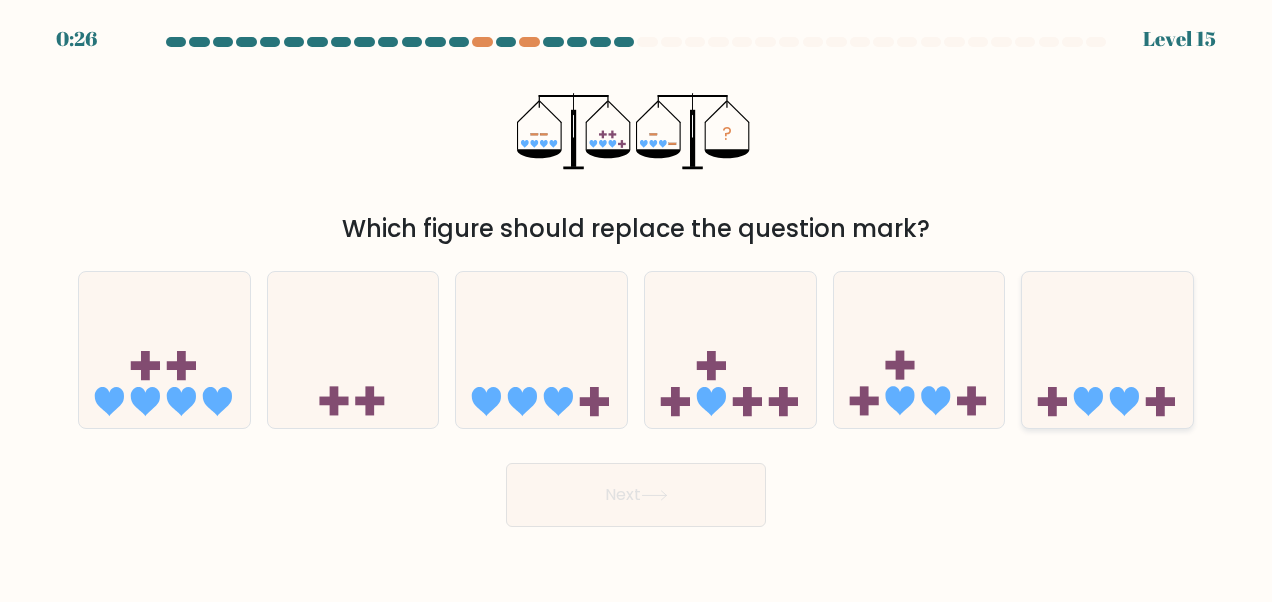 click 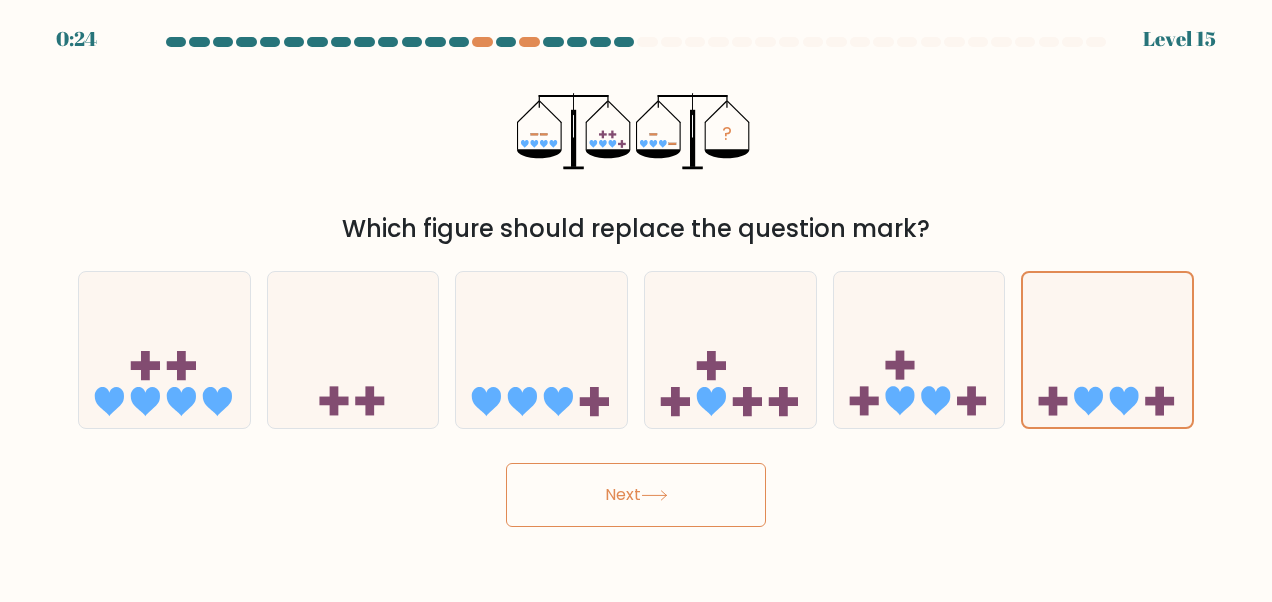 click on "Next" at bounding box center [636, 495] 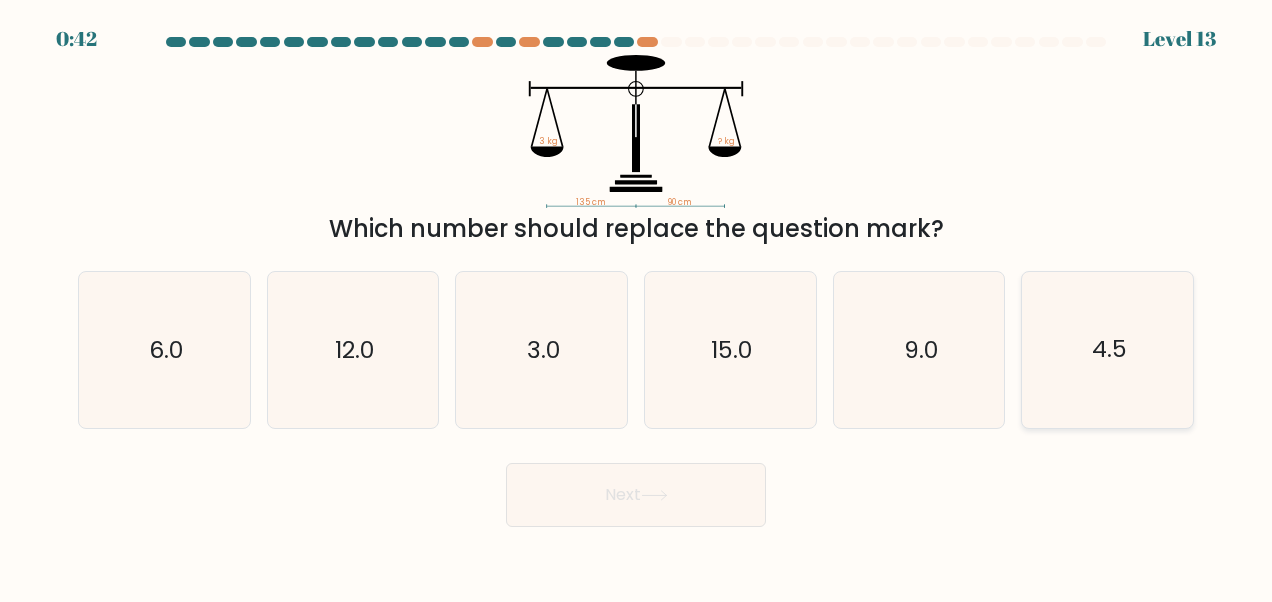 click on "4.5" 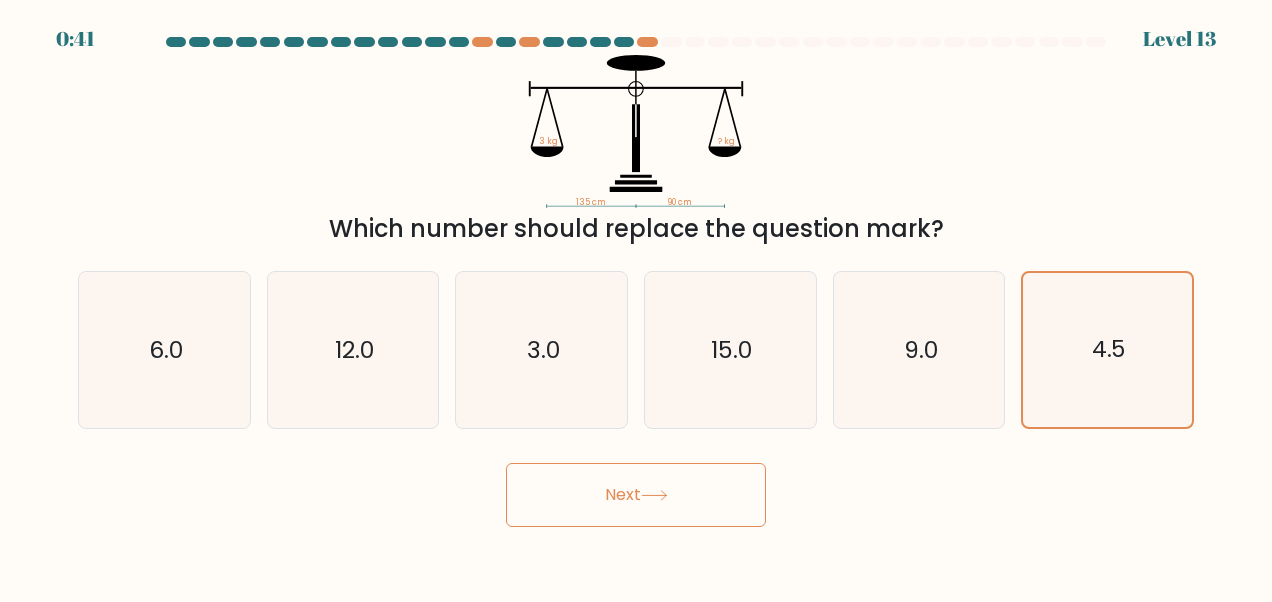 click on "Next" at bounding box center (636, 495) 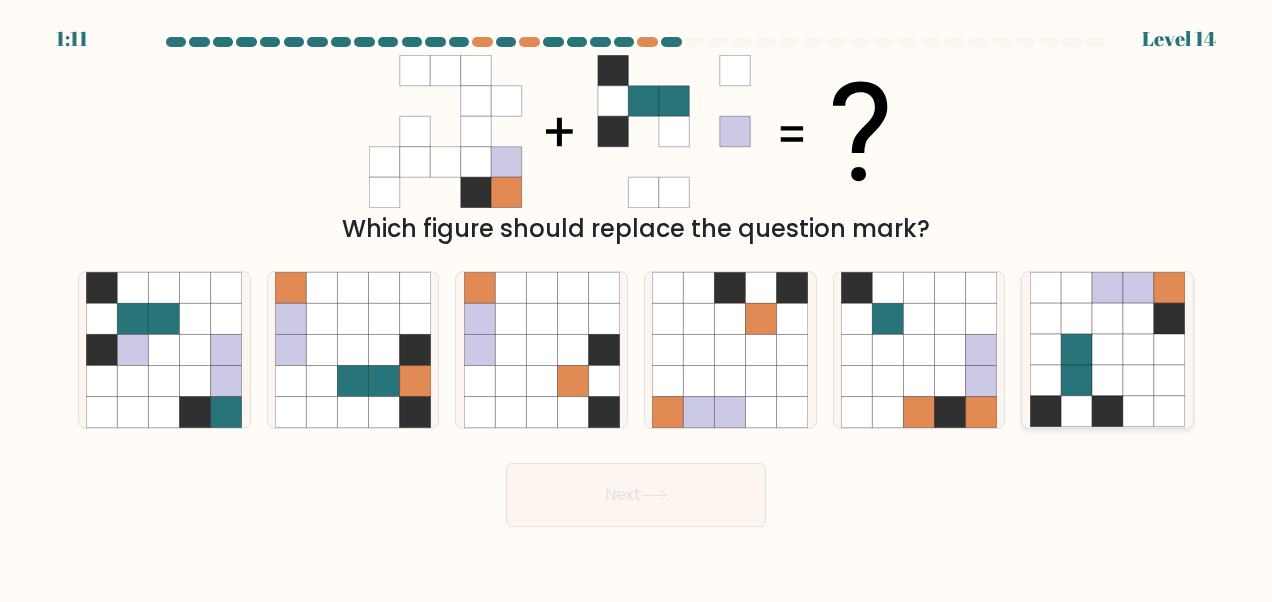 click 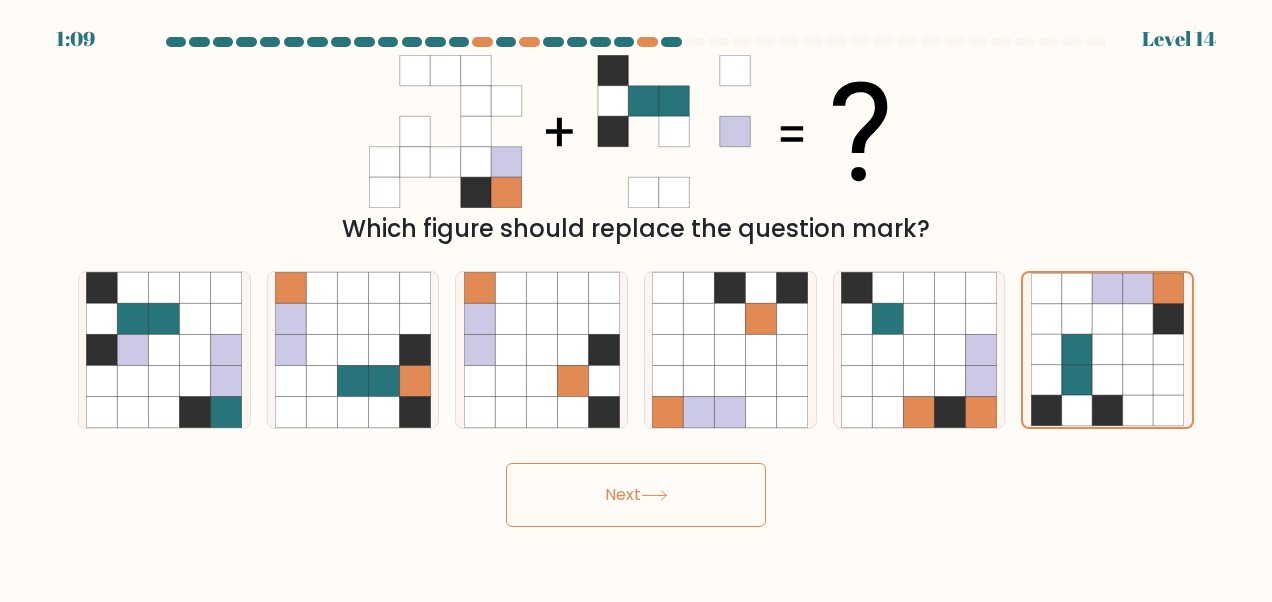 click on "Next" at bounding box center (636, 495) 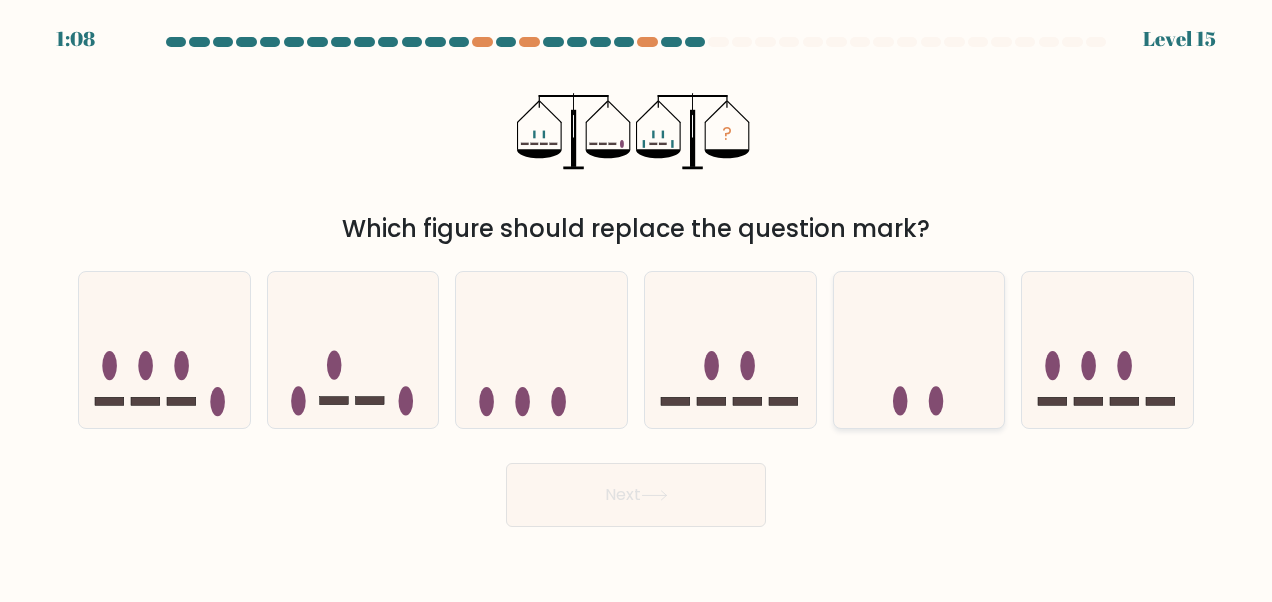 click 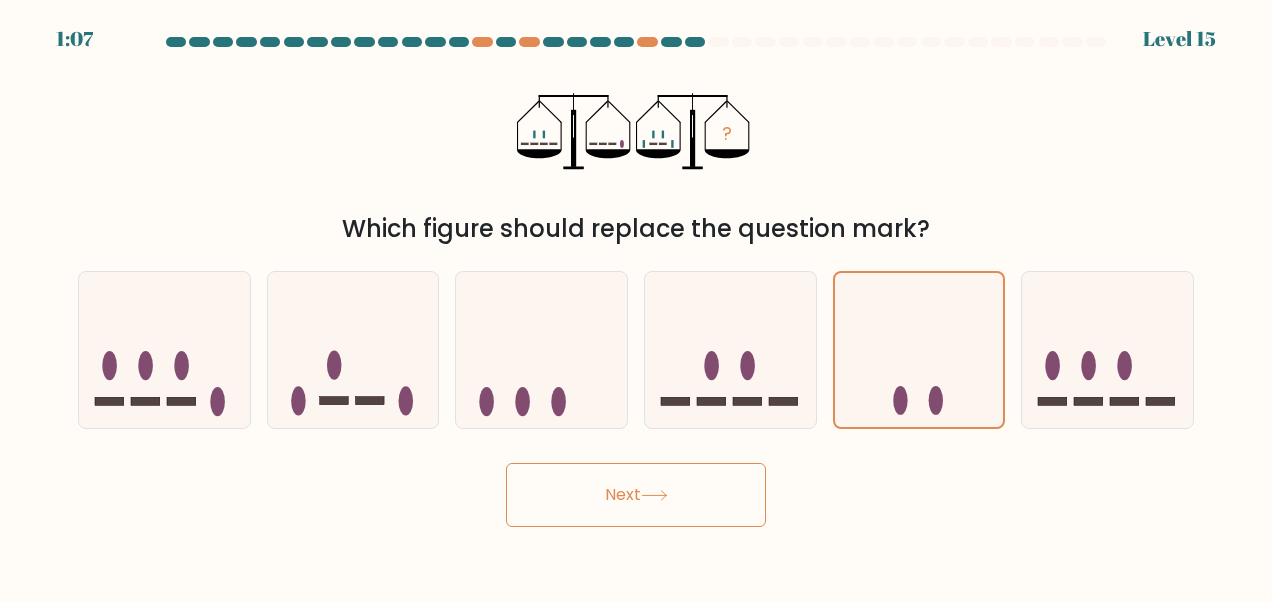 click on "Next" at bounding box center [636, 495] 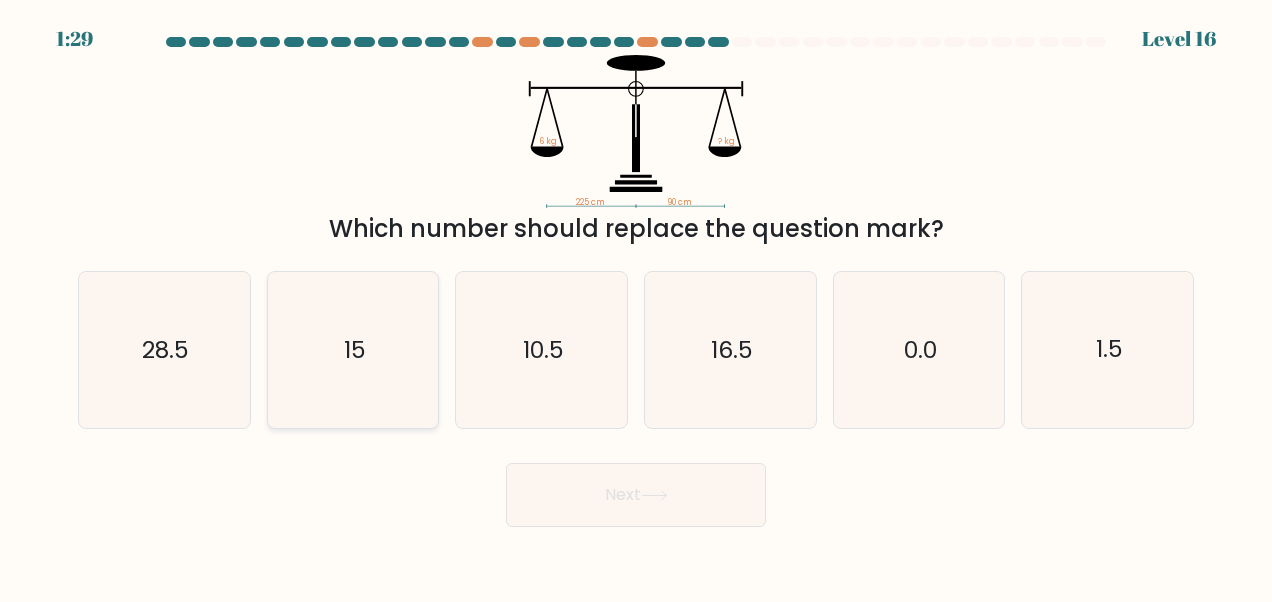 click on "15" 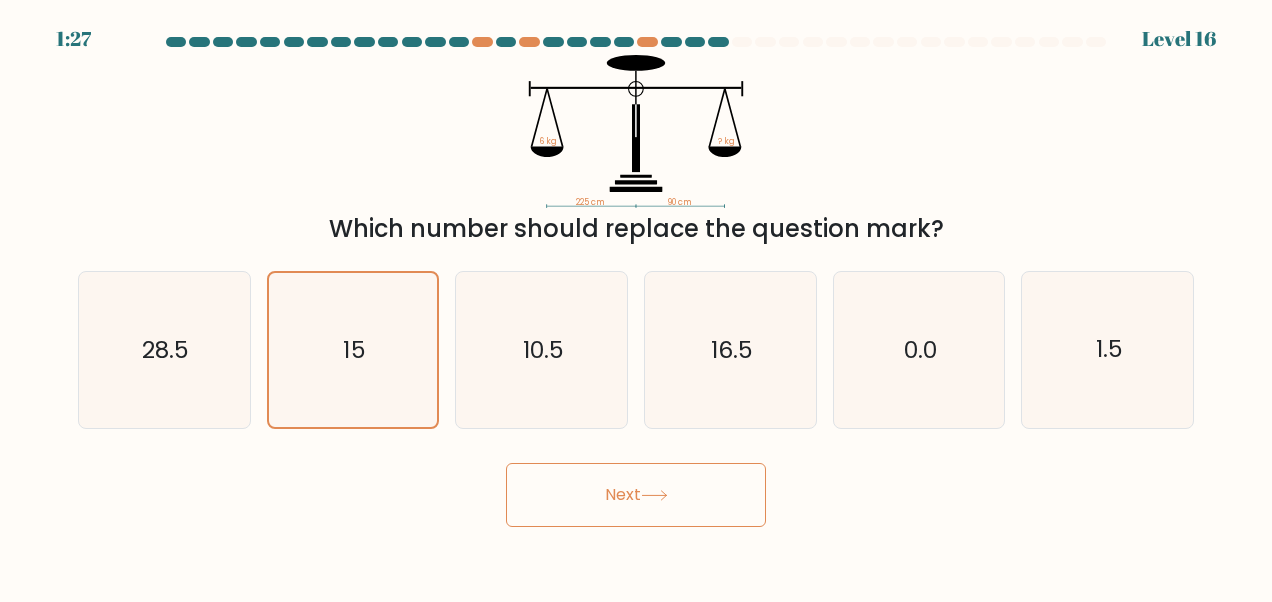 click 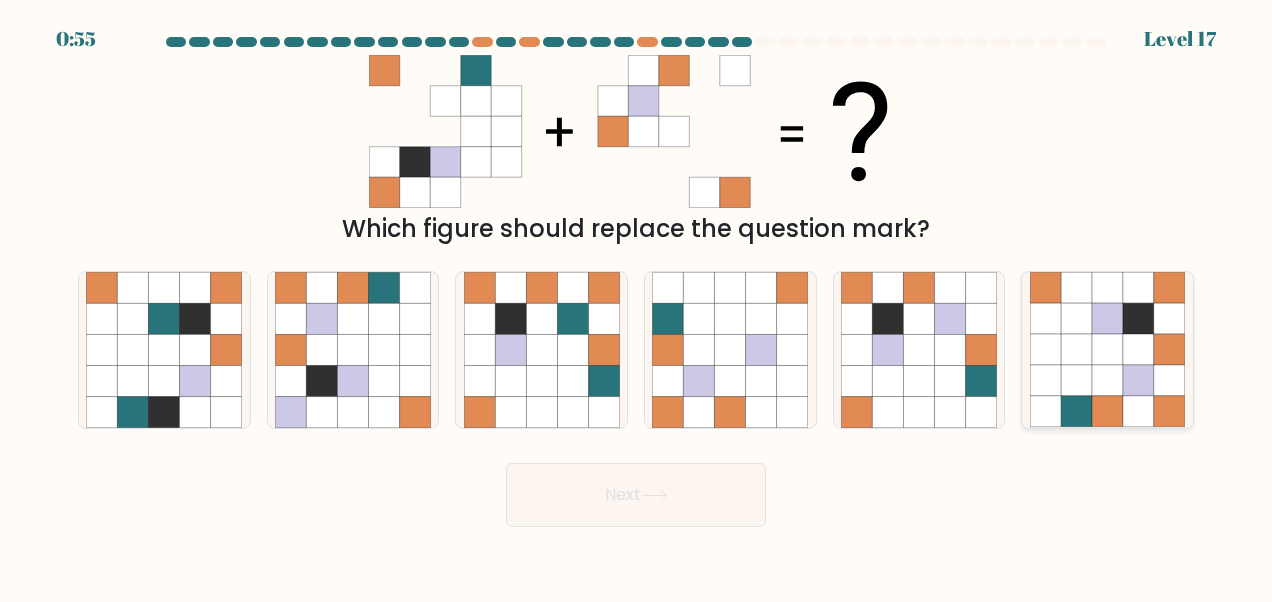 click 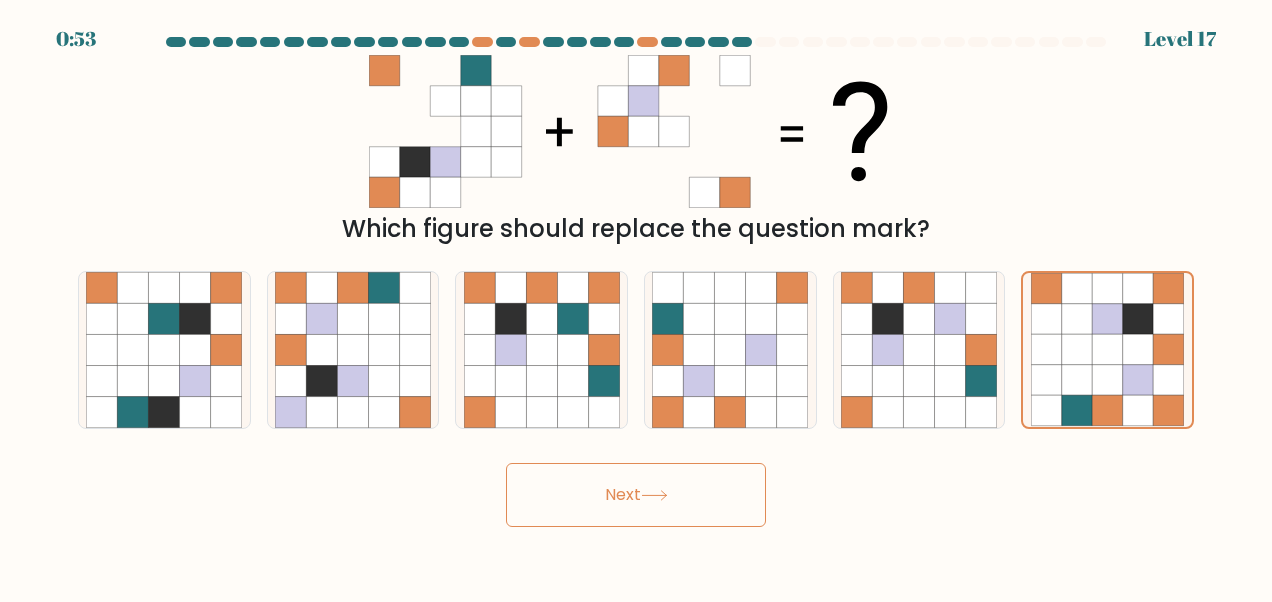 click on "Next" at bounding box center [636, 495] 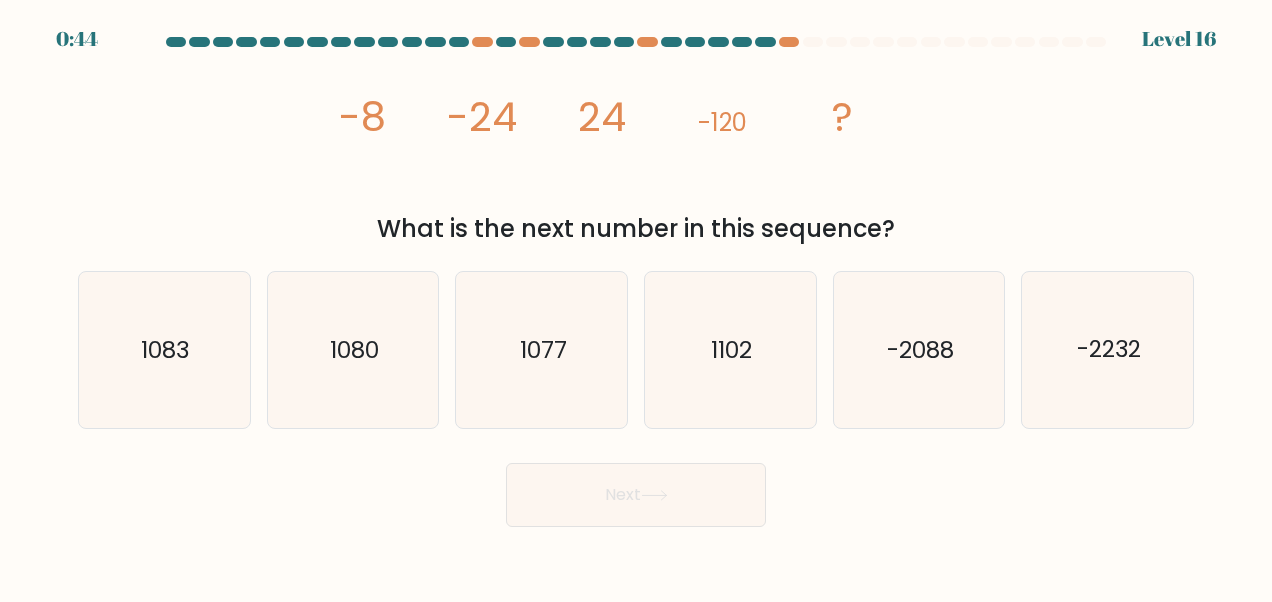 scroll, scrollTop: 0, scrollLeft: 0, axis: both 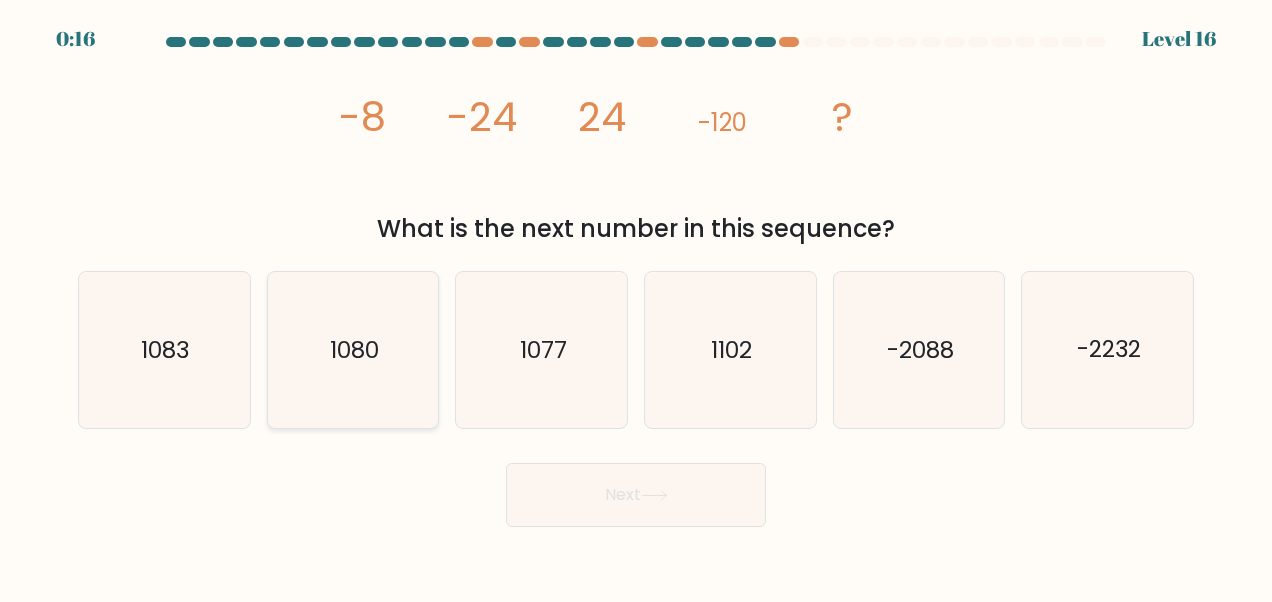 click on "1080" 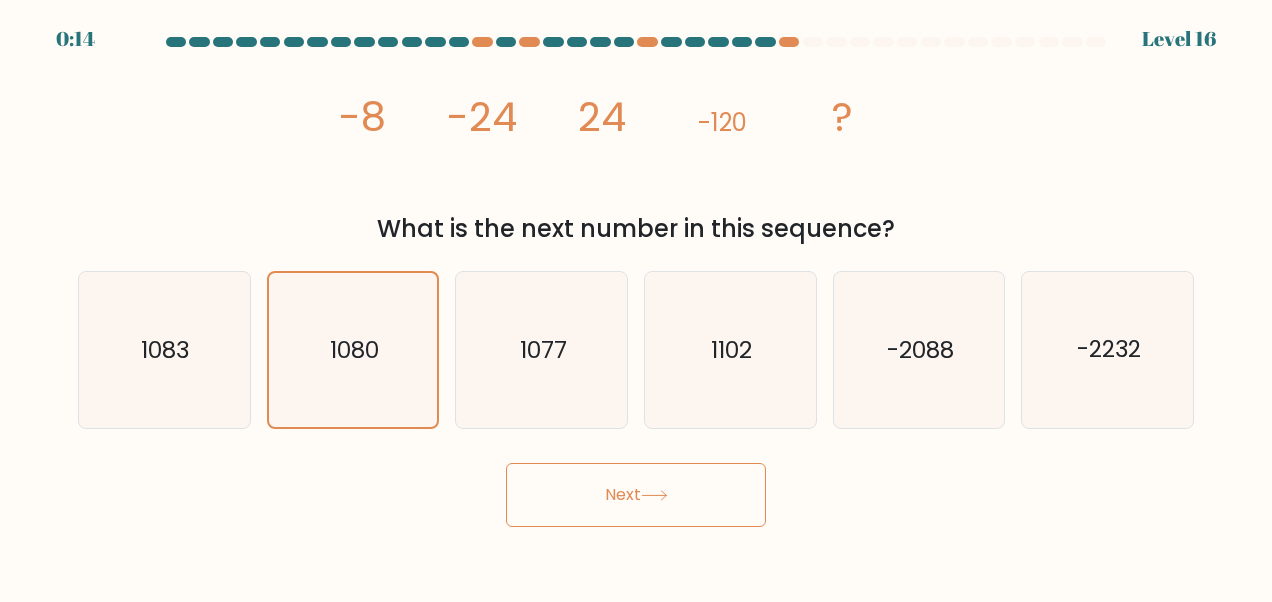 click on "Next" at bounding box center (636, 495) 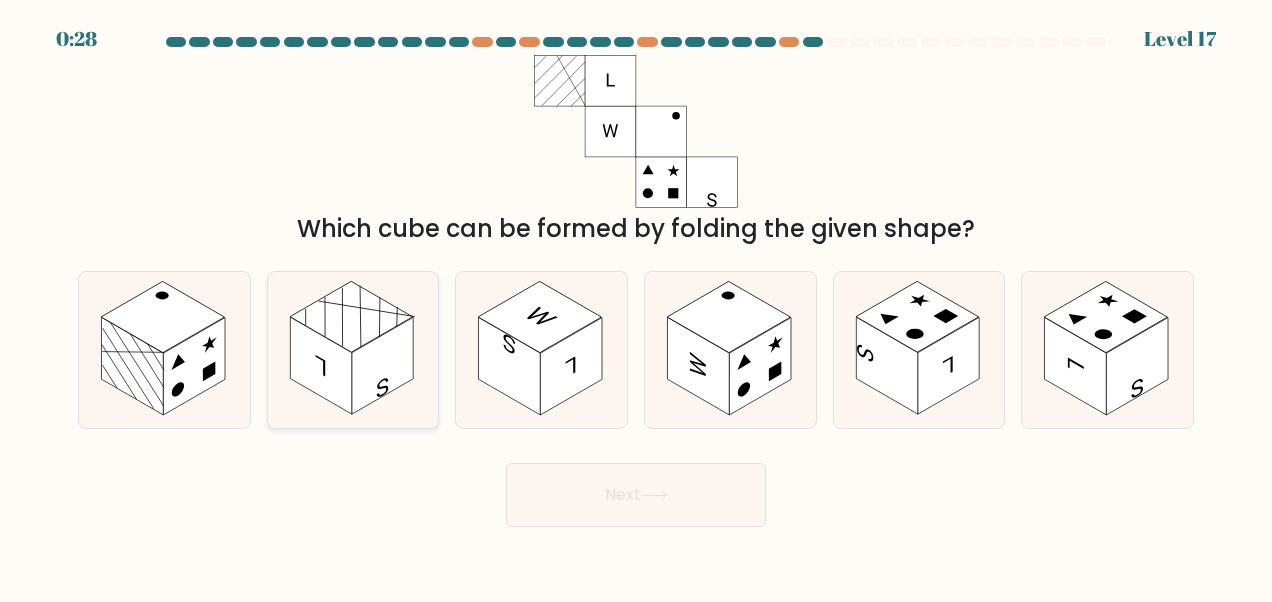 click 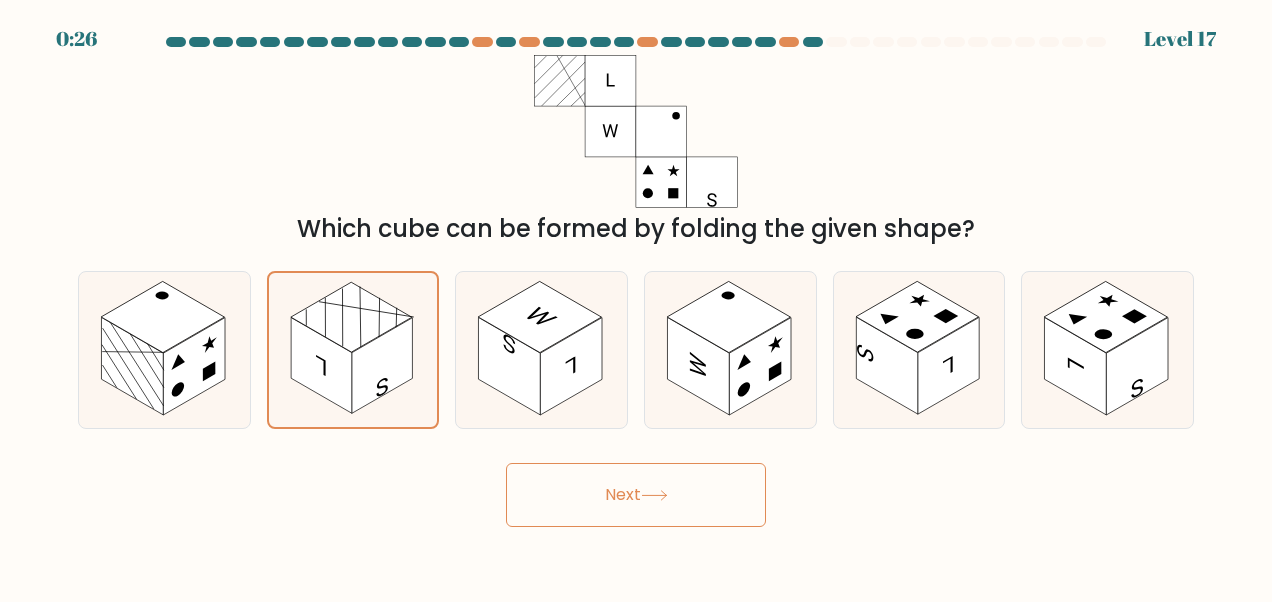 click on "Next" at bounding box center (636, 495) 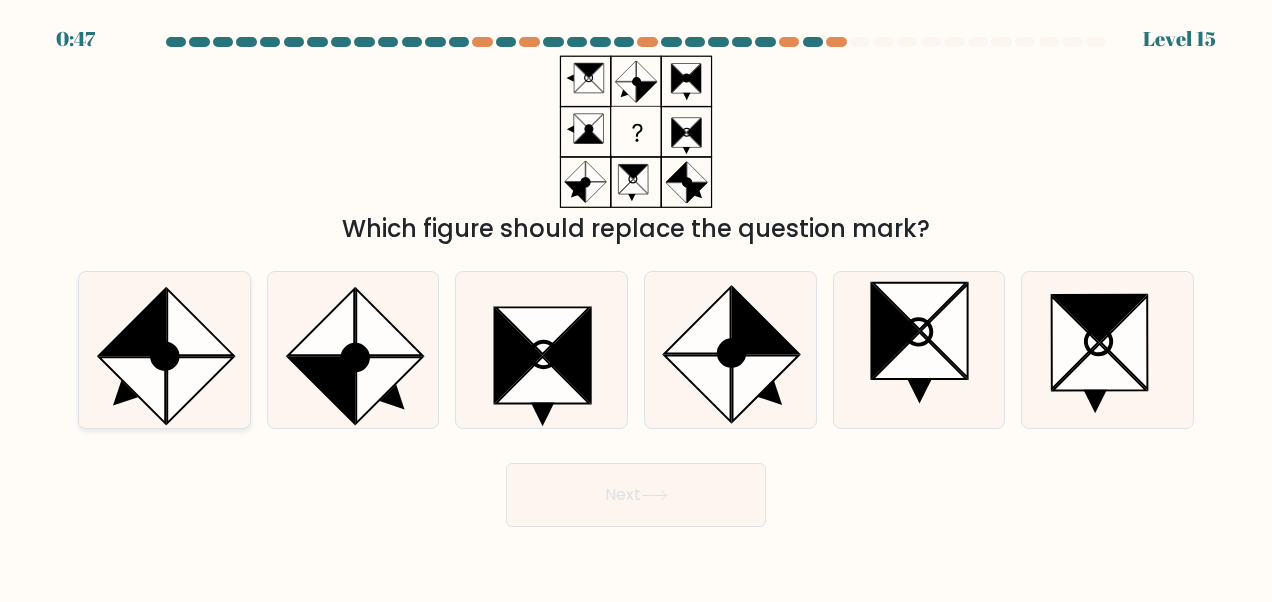 click 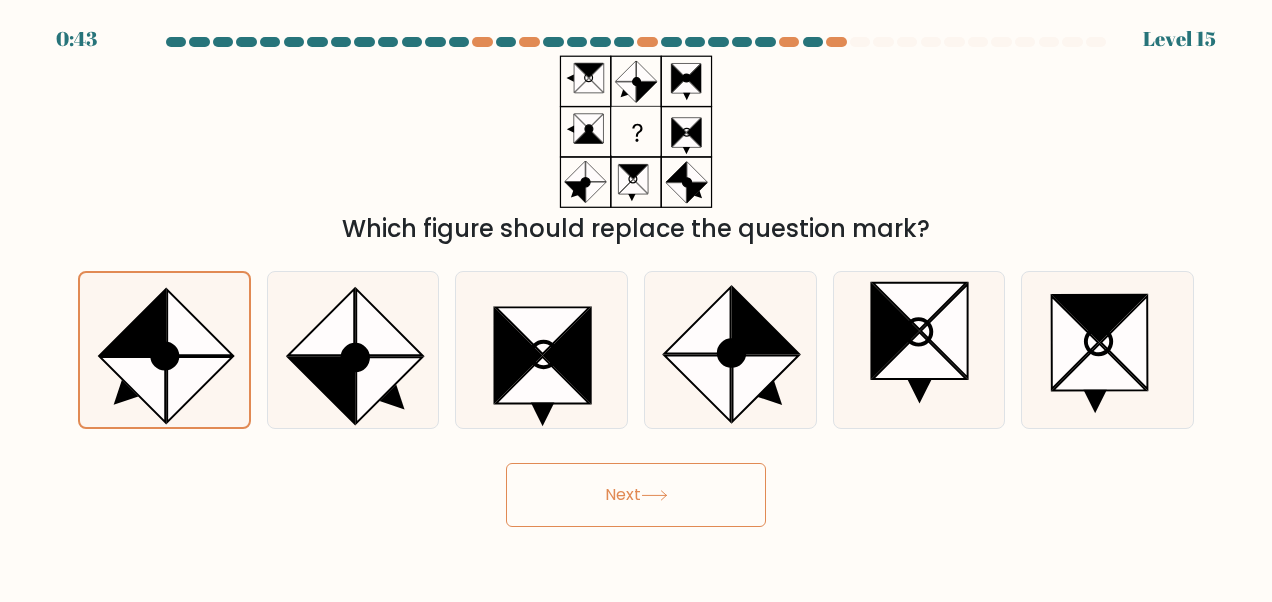 click on "Next" at bounding box center (636, 495) 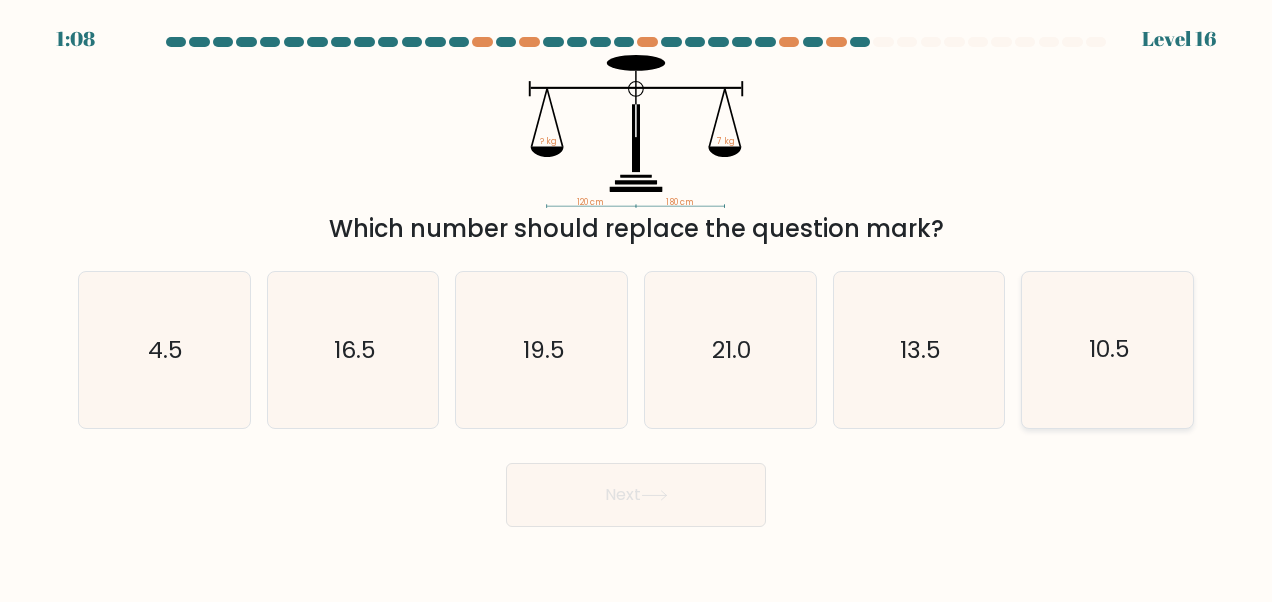 click on "10.5" 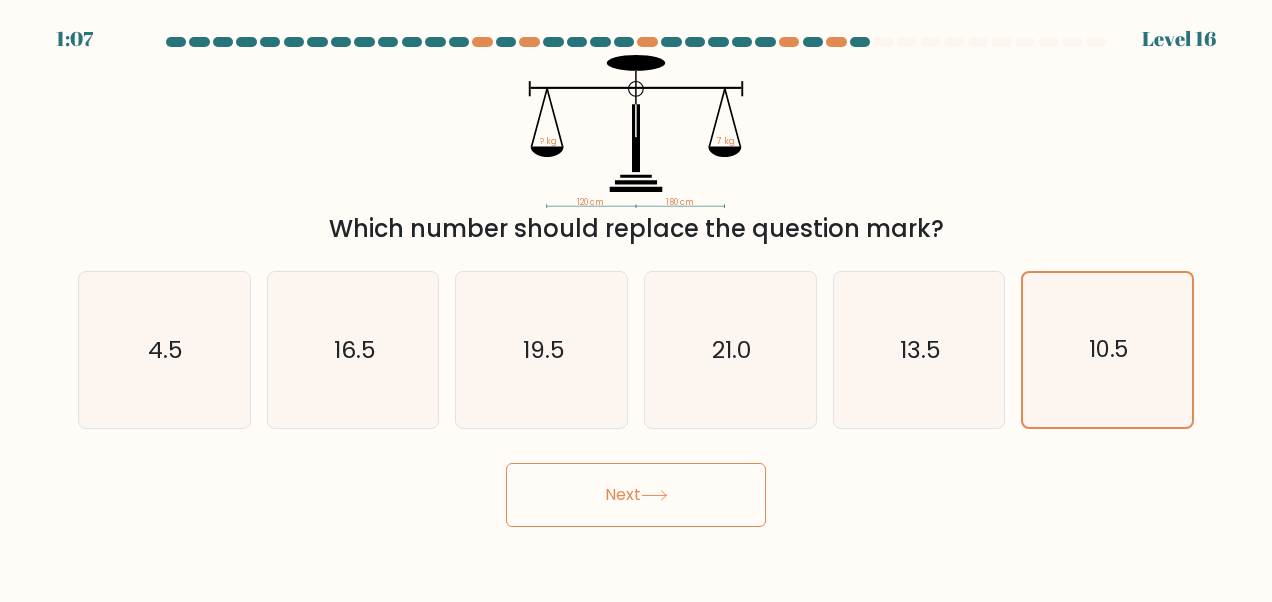 click on "Next" at bounding box center (636, 495) 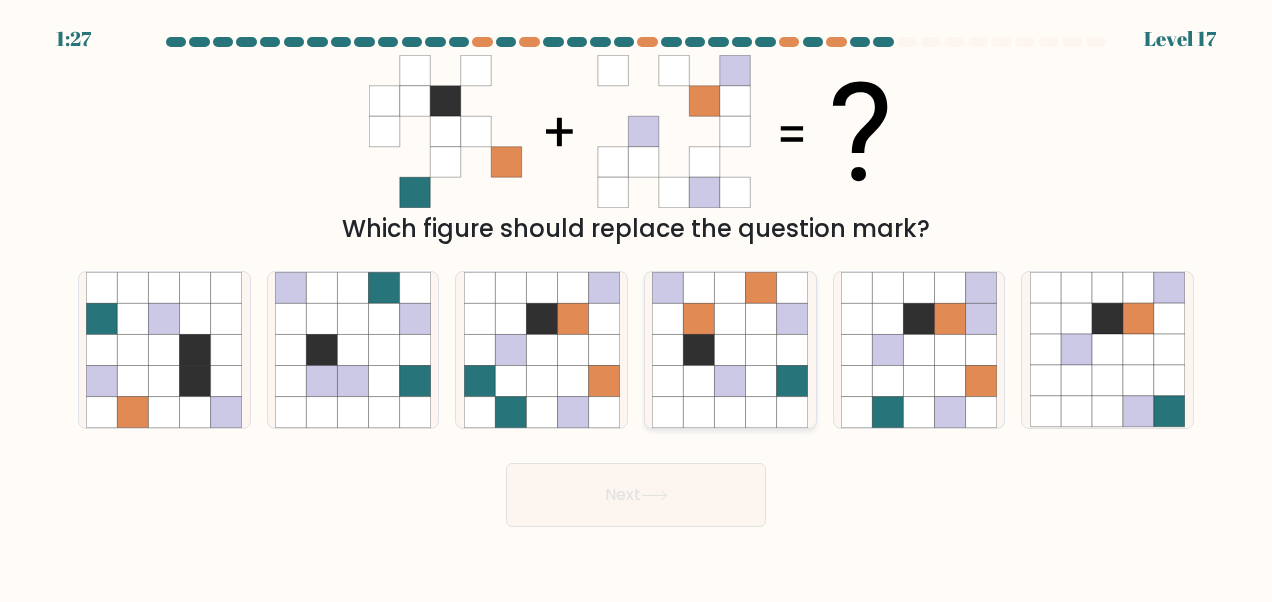 click 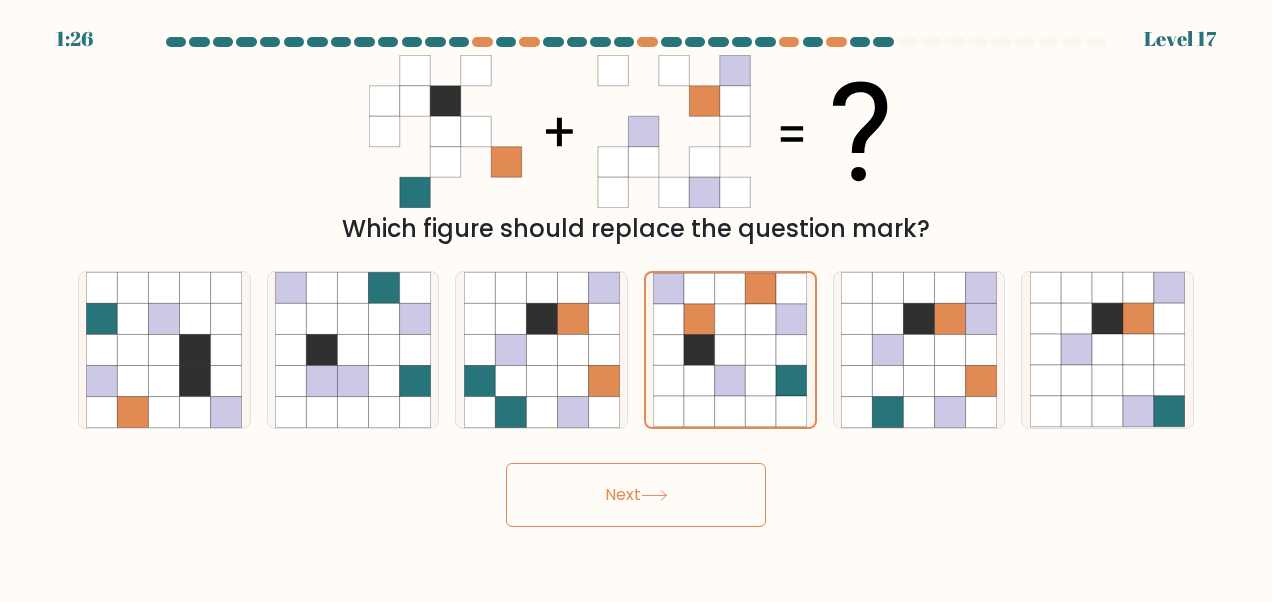 click on "Next" at bounding box center (636, 495) 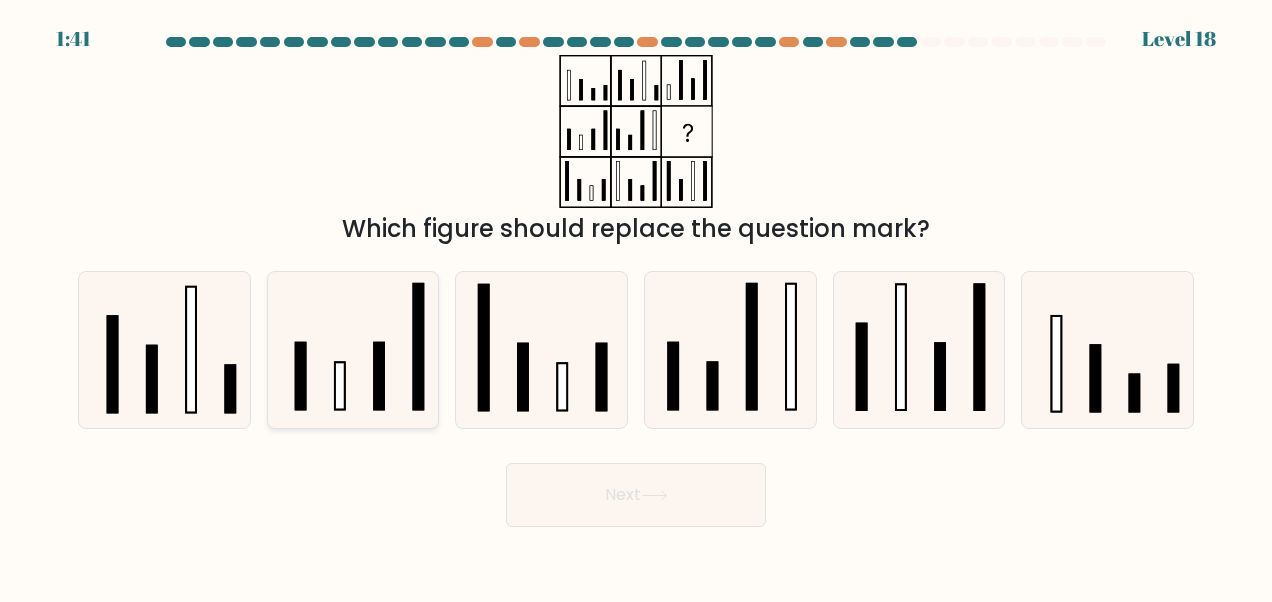 click 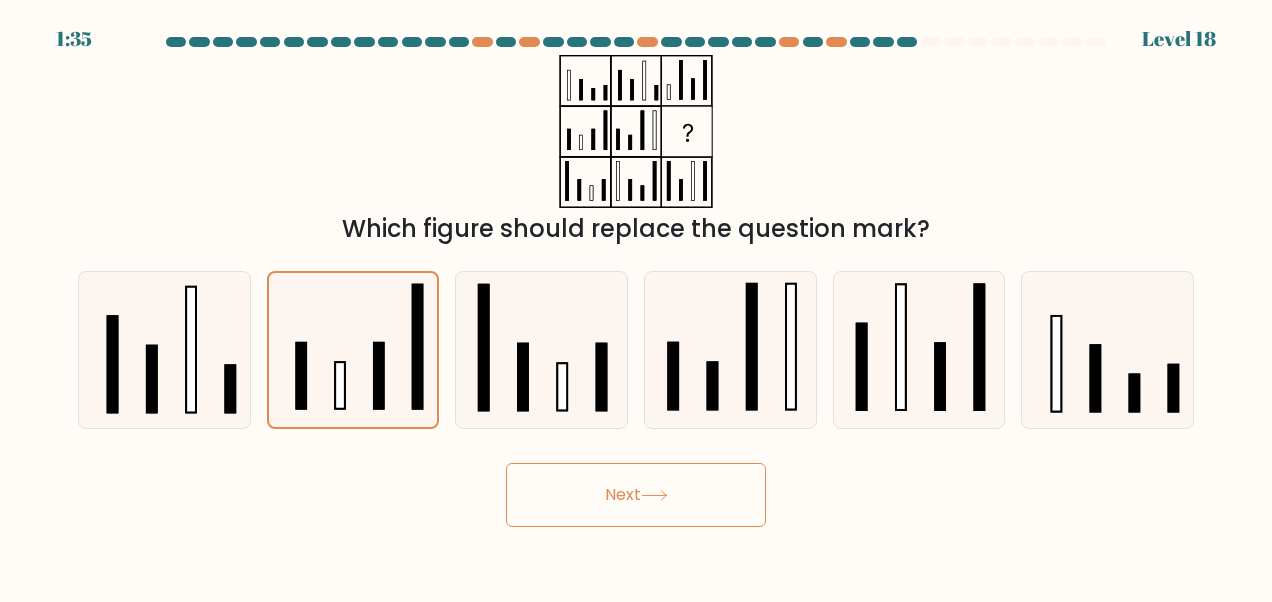 click on "Next" at bounding box center [636, 495] 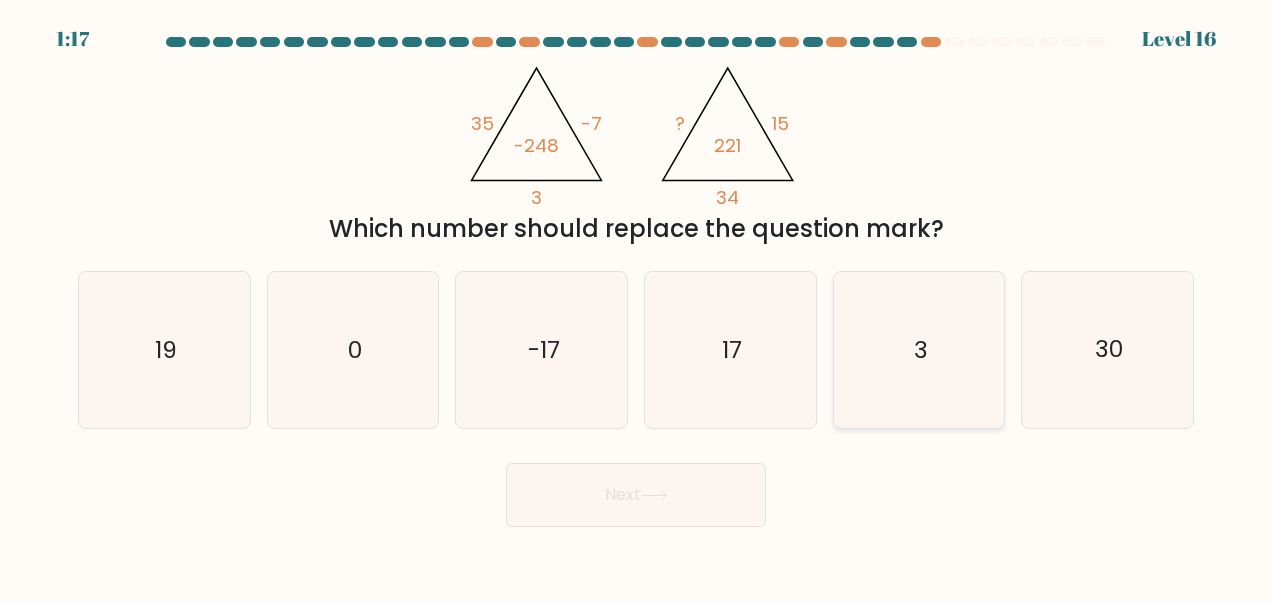 click on "3" 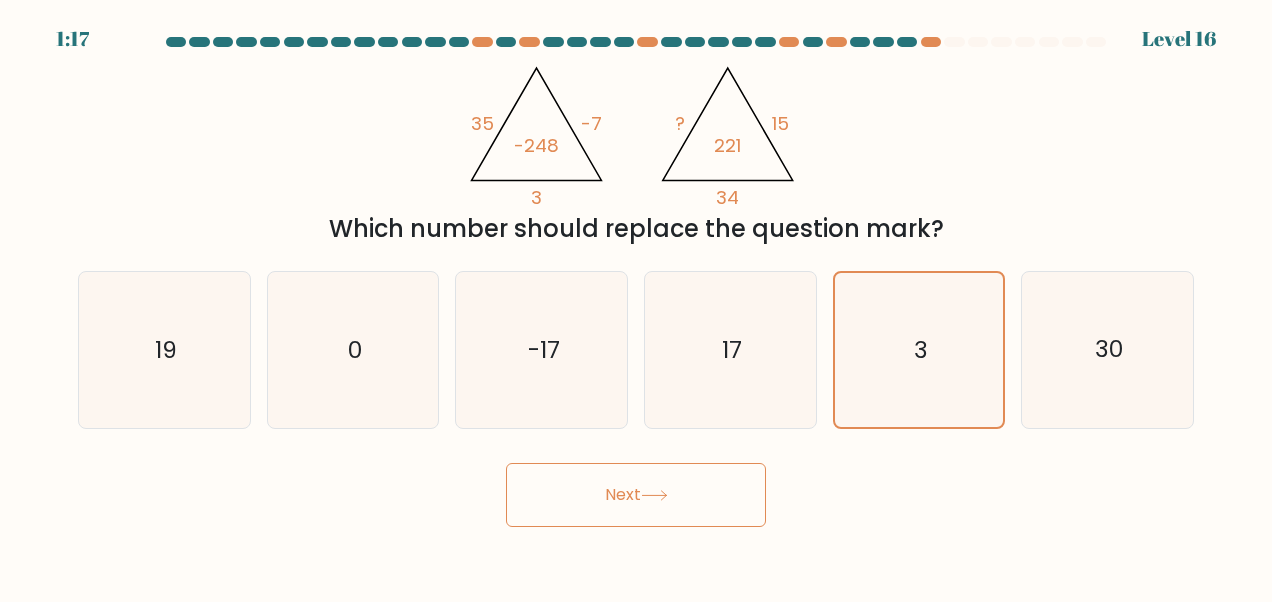 click on "Next" at bounding box center (636, 495) 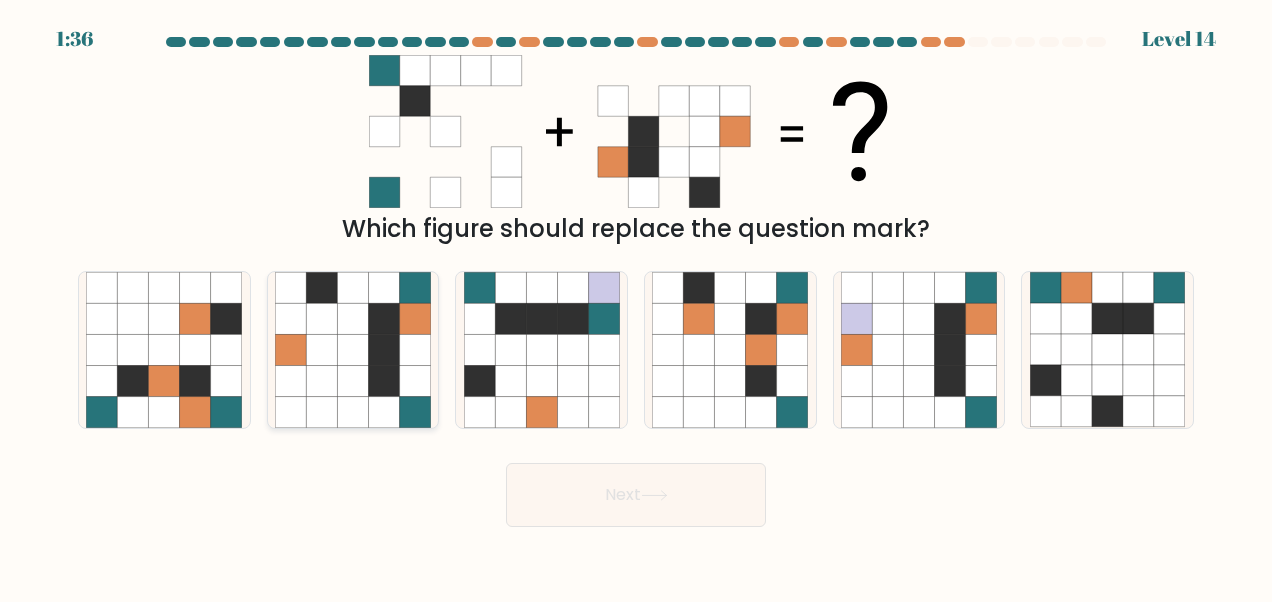 click 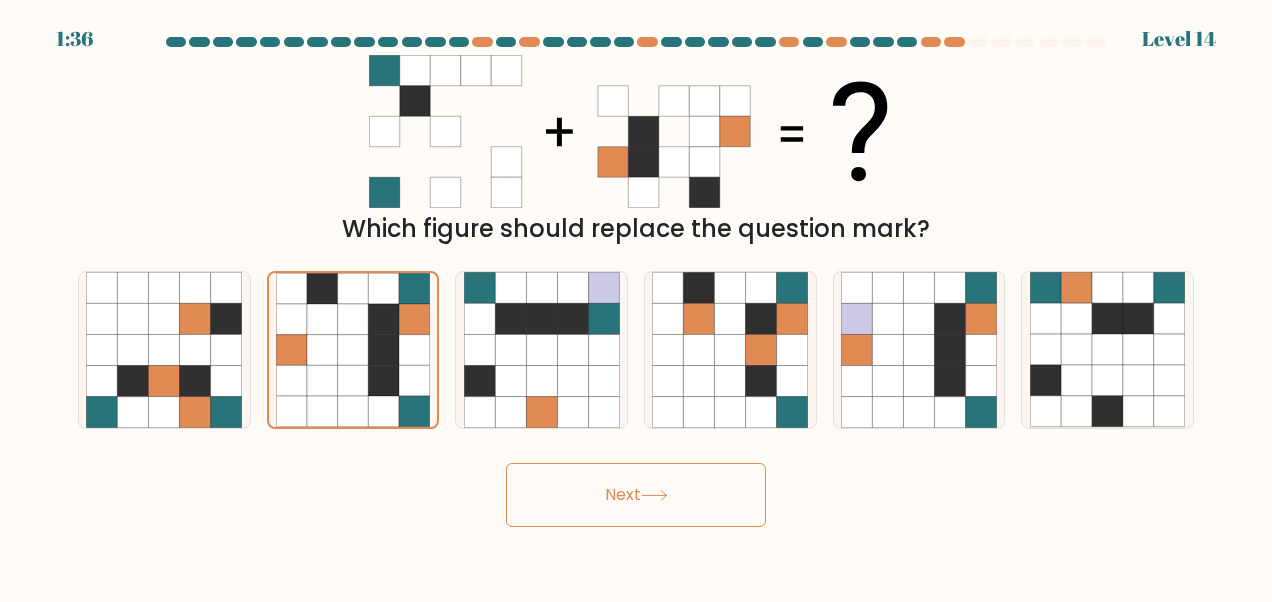 click on "Next" at bounding box center [636, 495] 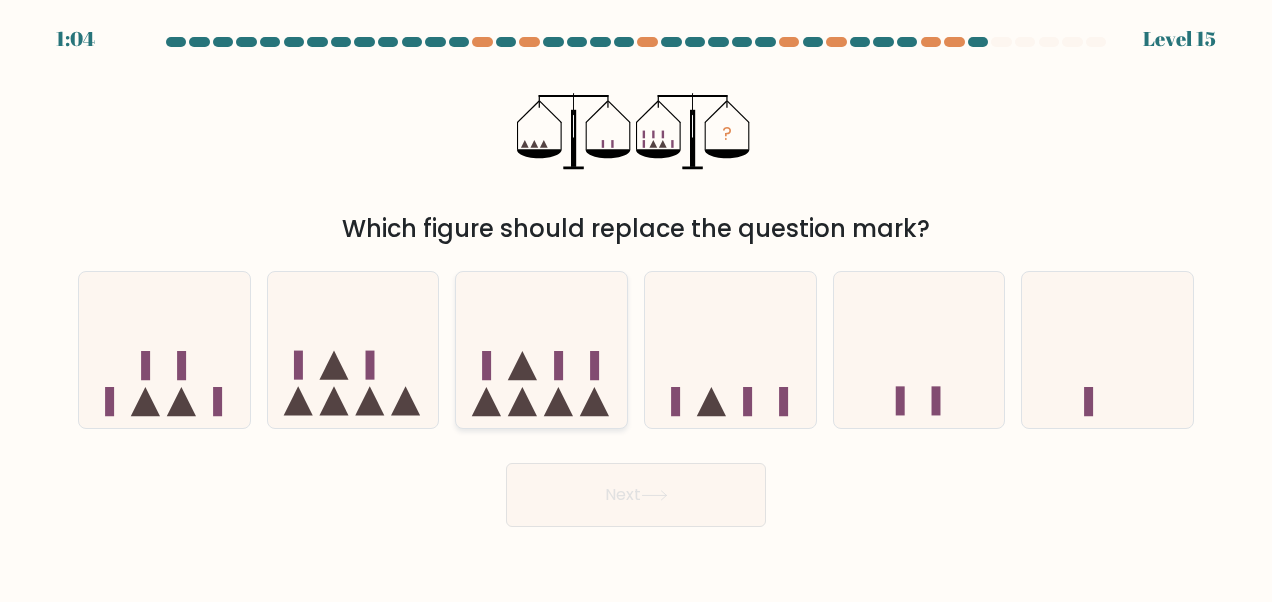 click 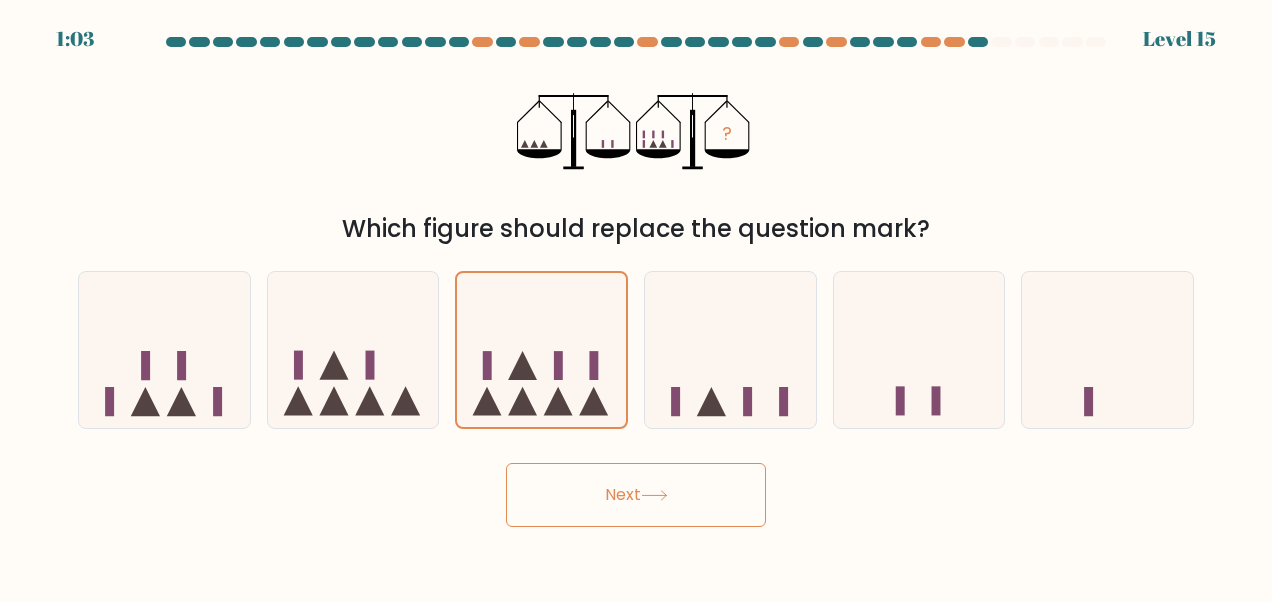 click on "Next" at bounding box center (636, 495) 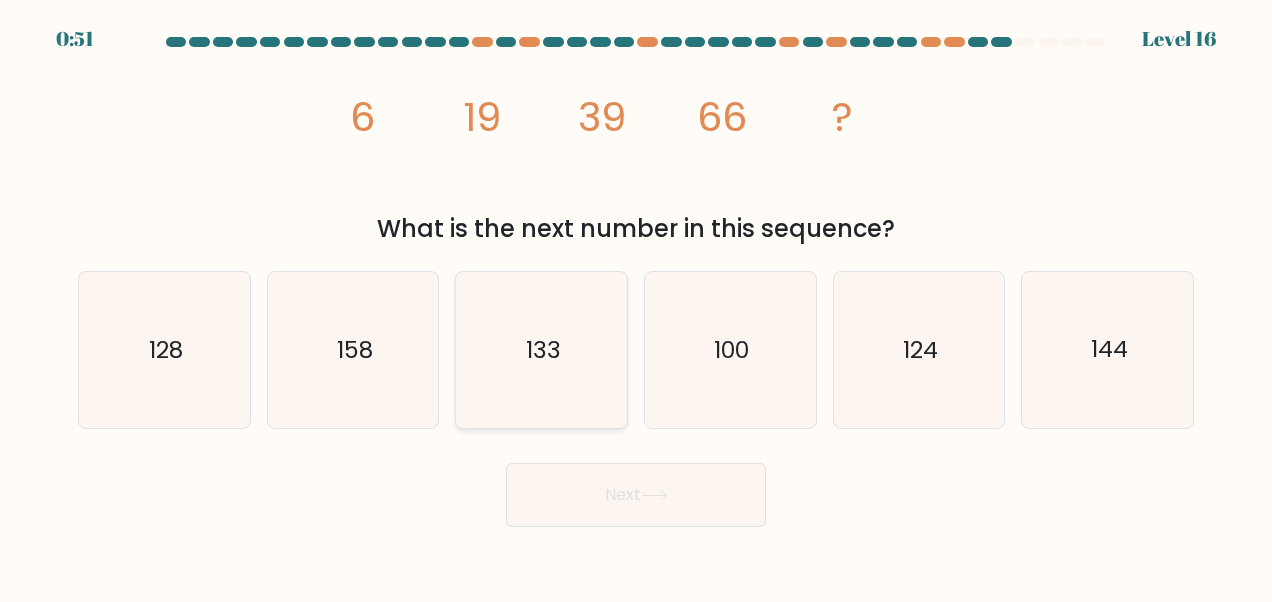 click on "133" 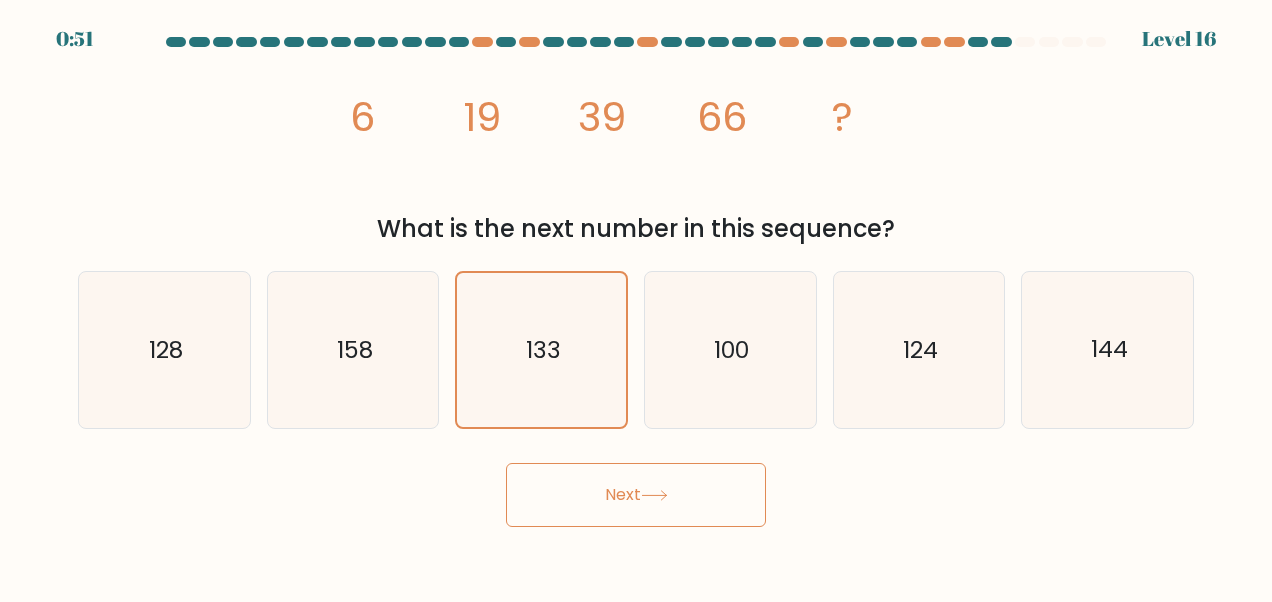 click 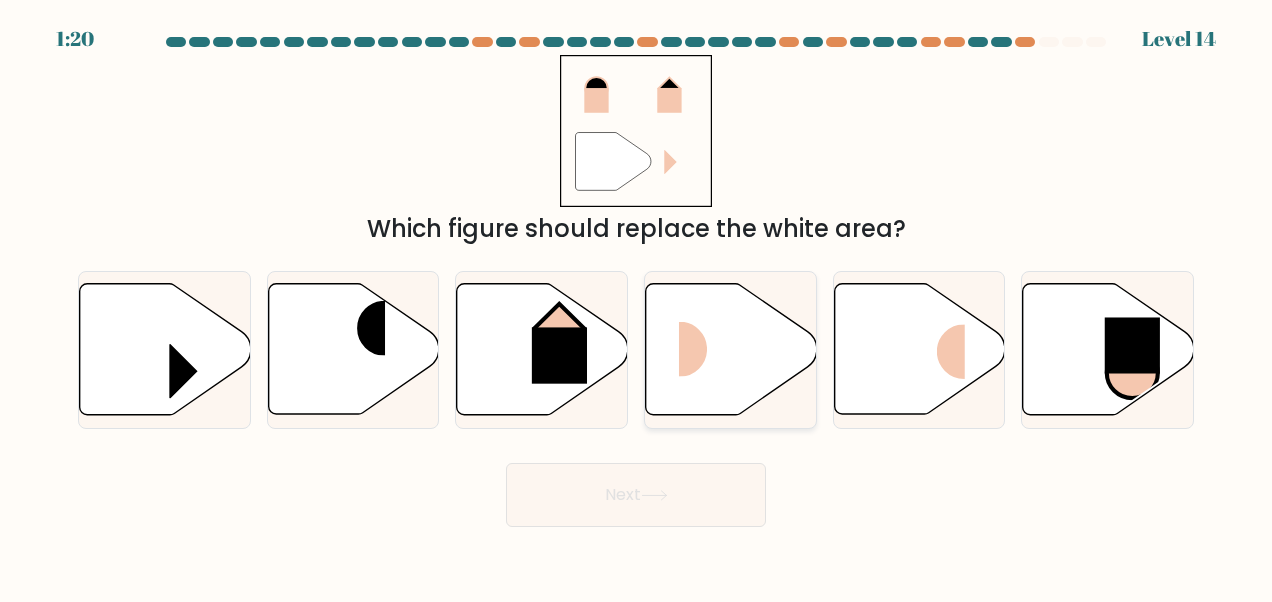 click 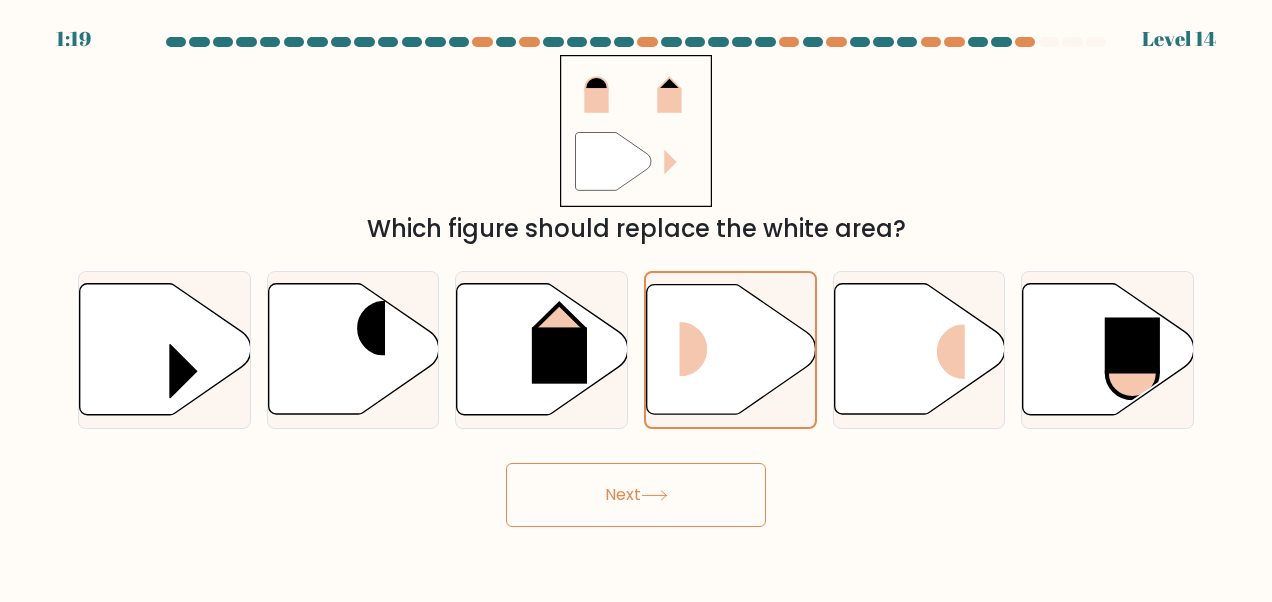 click on "Next" at bounding box center (636, 495) 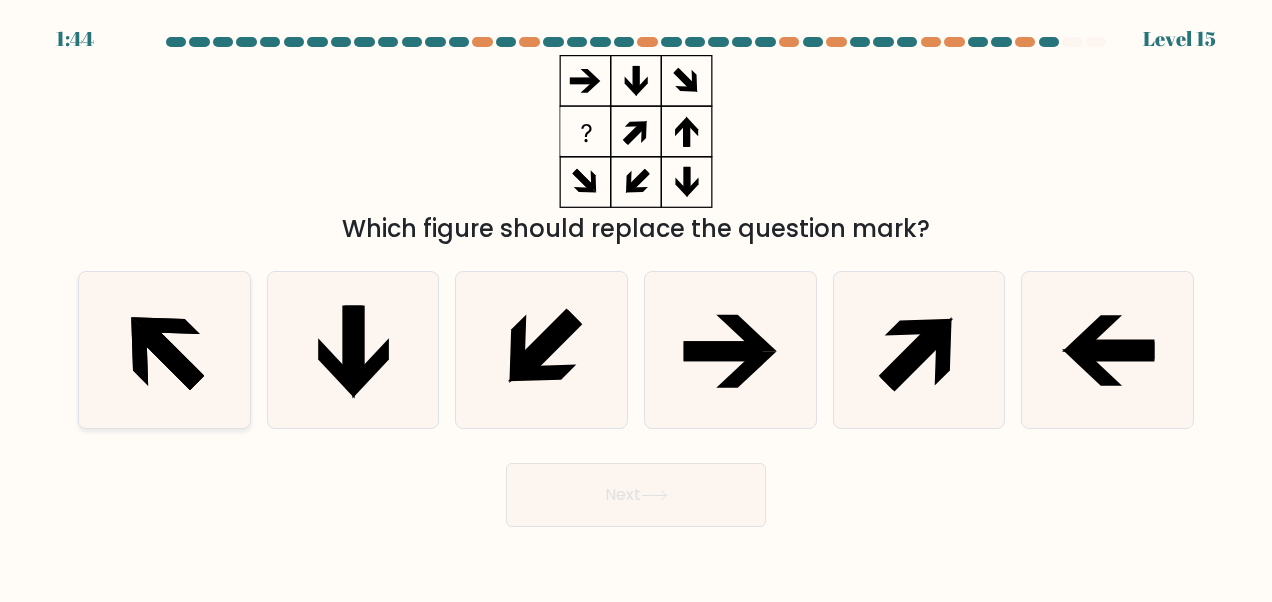 click 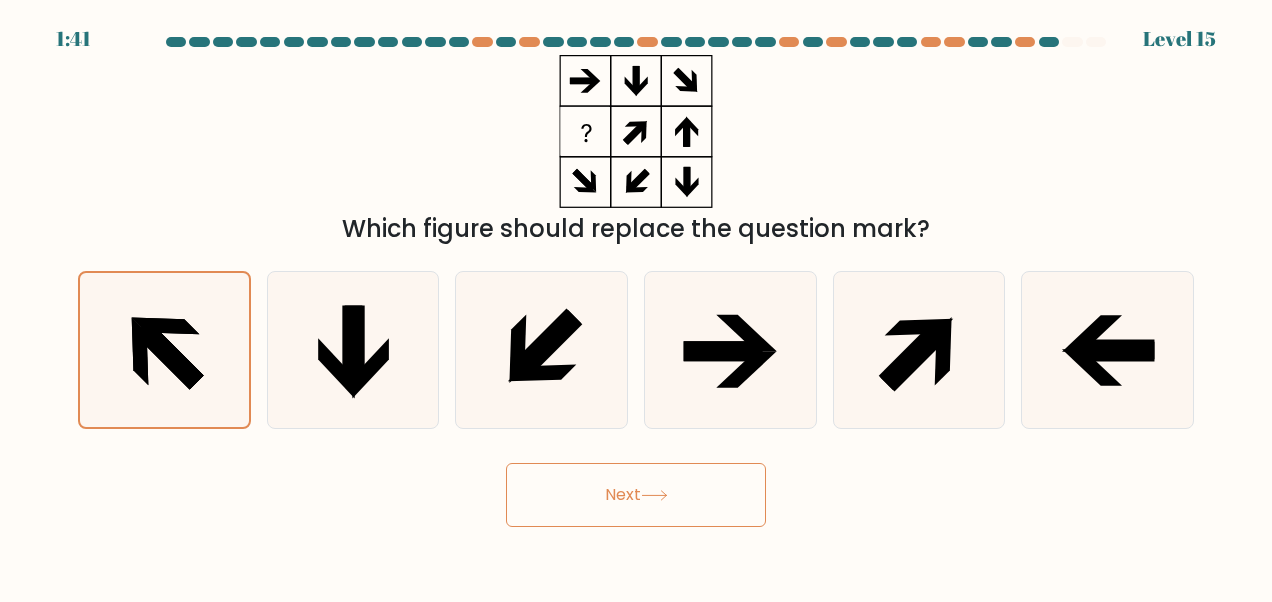 click on "Next" at bounding box center (636, 495) 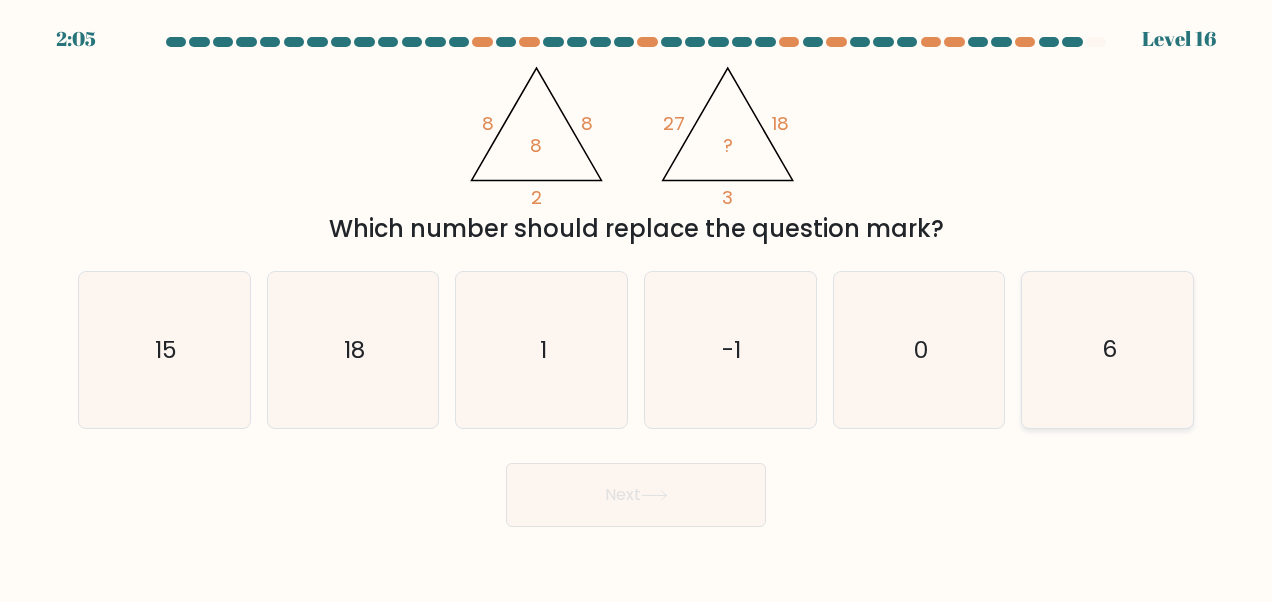 click on "6" 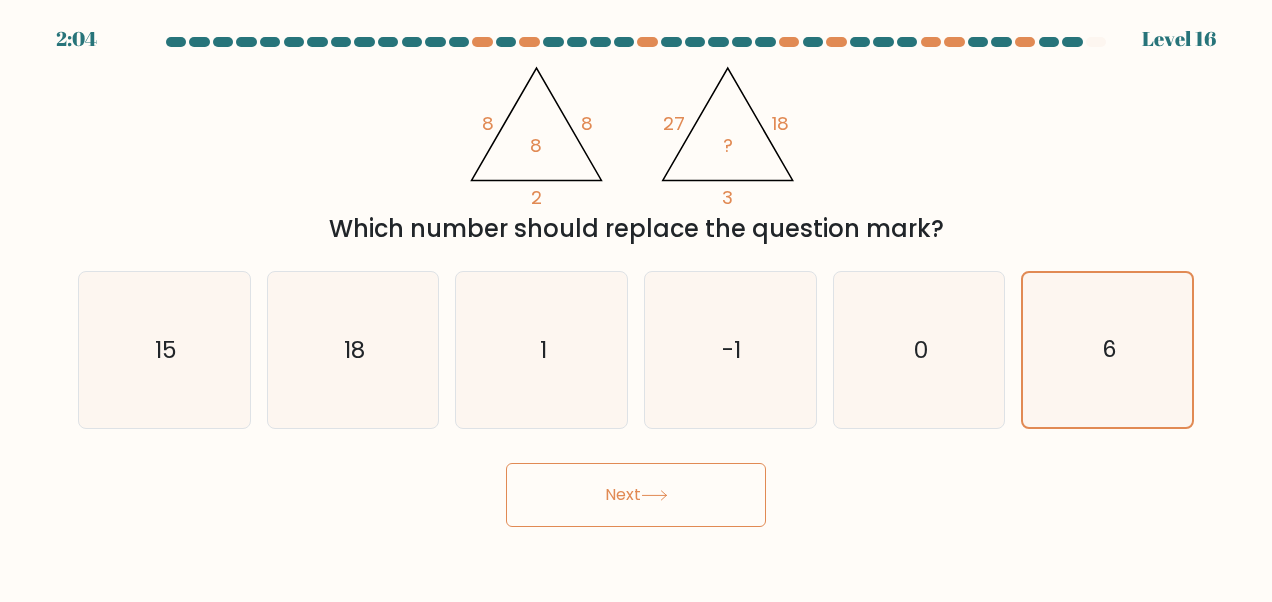 click on "Next" at bounding box center (636, 495) 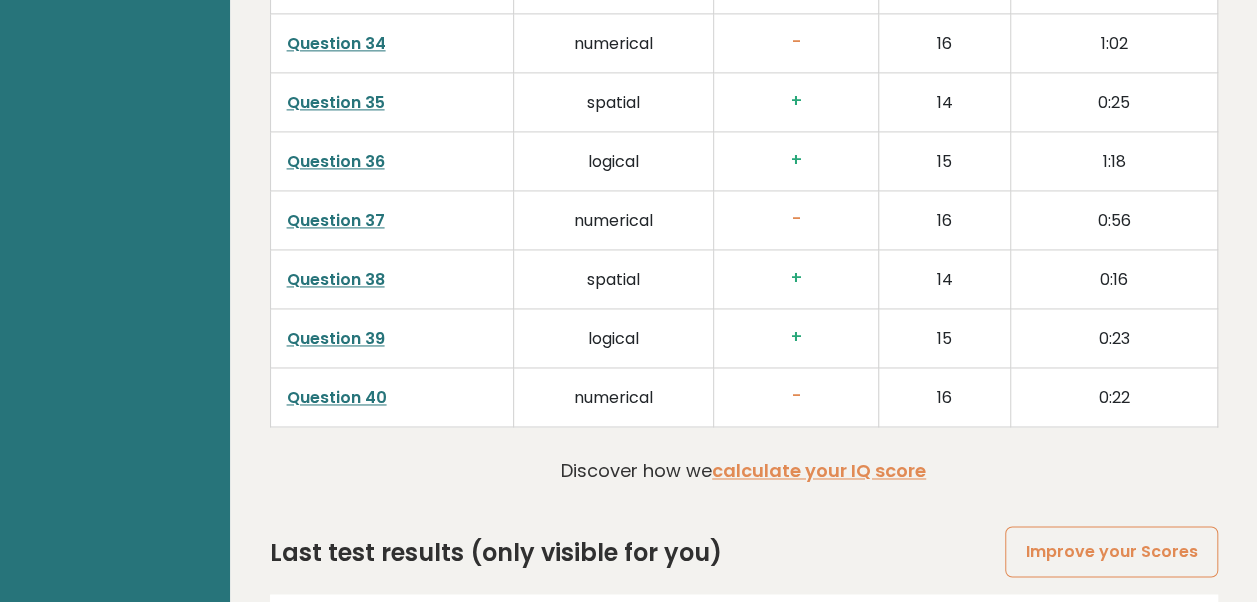 scroll, scrollTop: 5288, scrollLeft: 0, axis: vertical 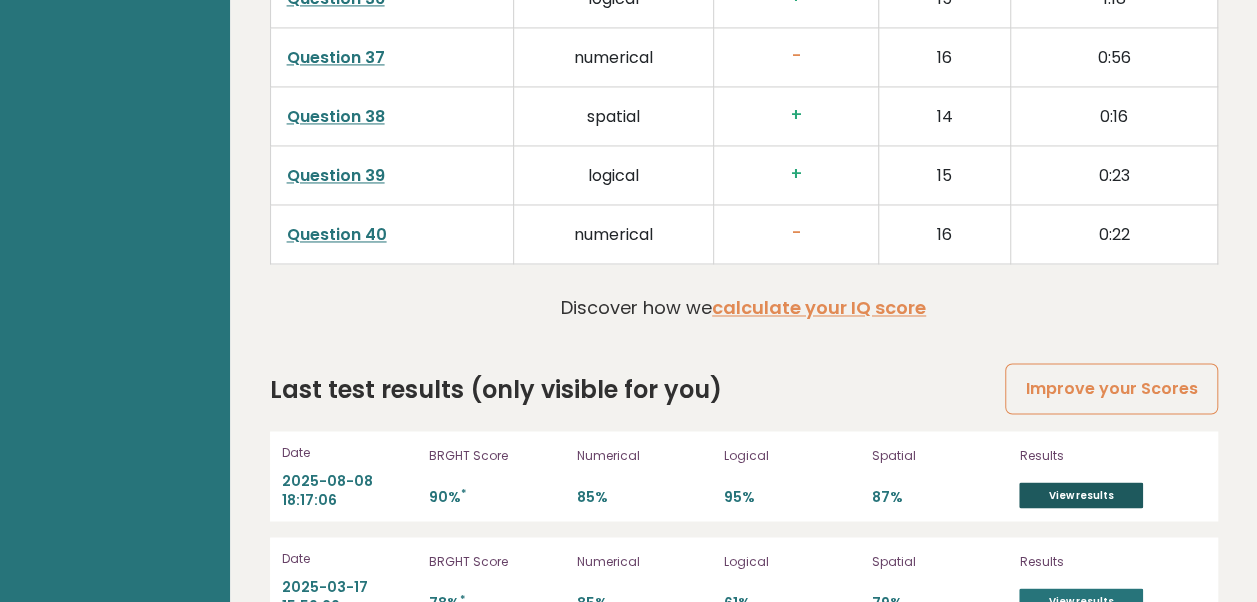 click on "View results" at bounding box center [1081, 495] 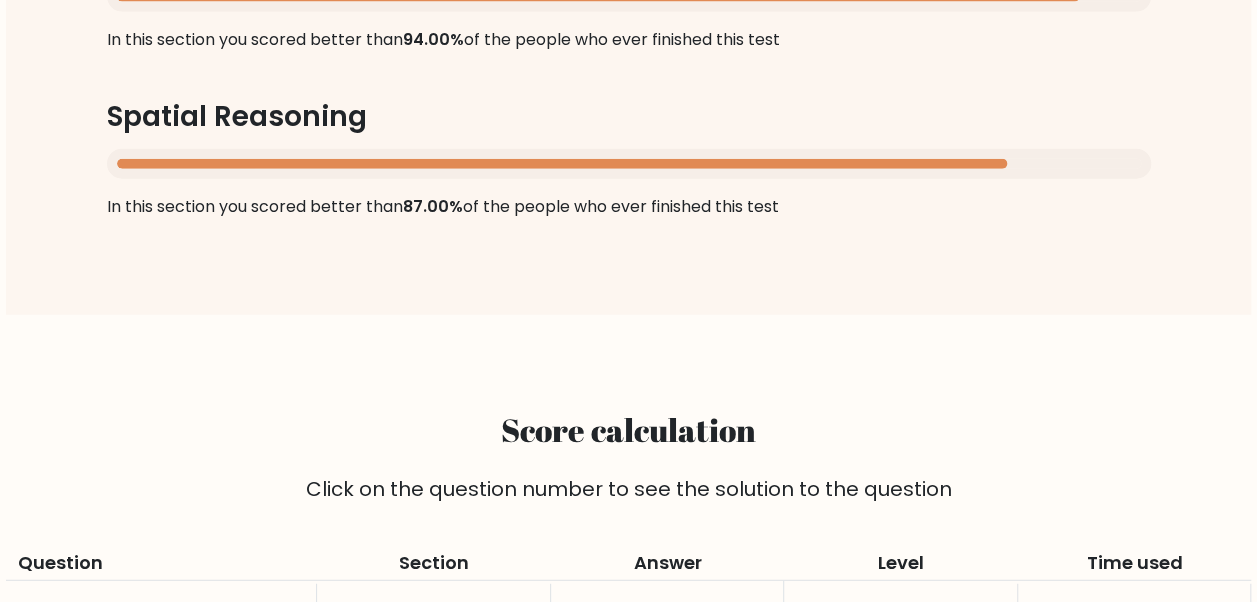 scroll, scrollTop: 2320, scrollLeft: 0, axis: vertical 